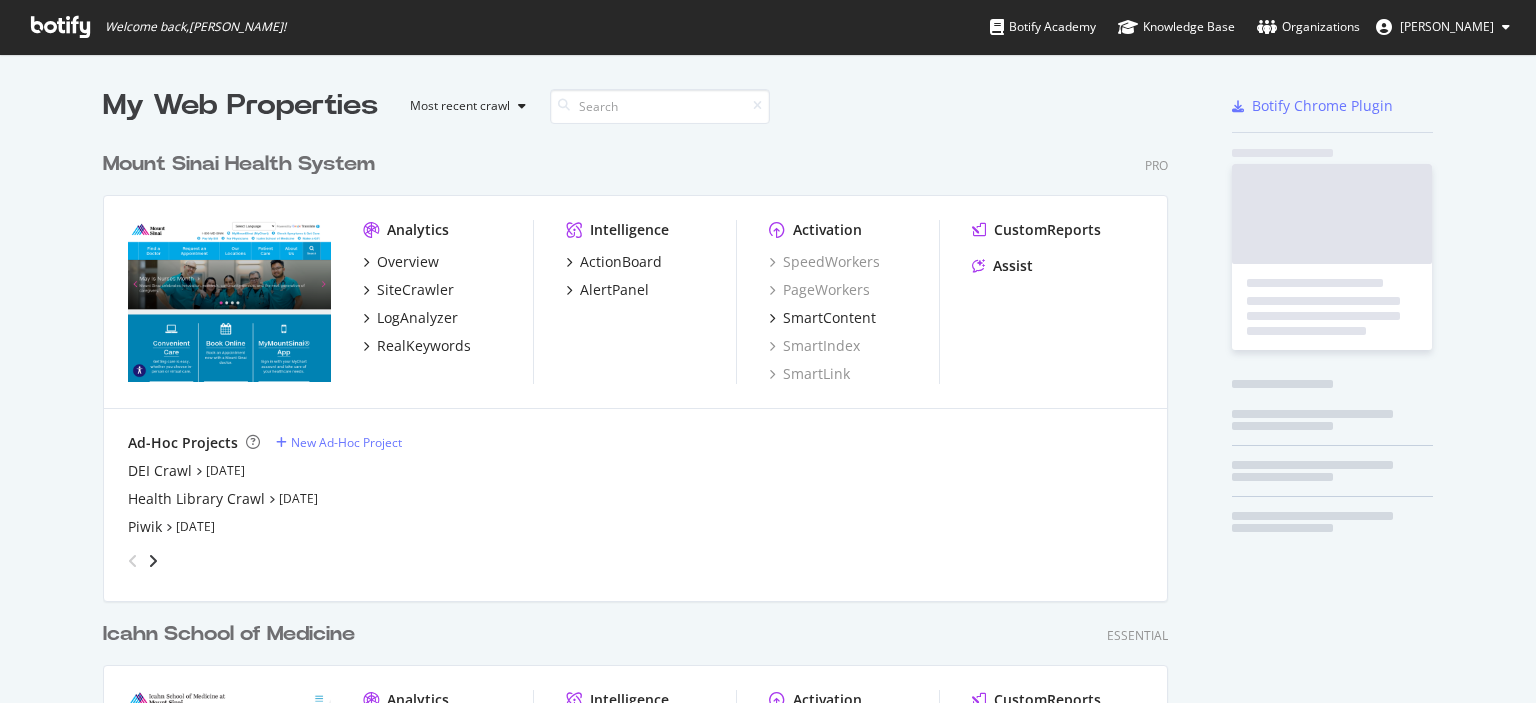 scroll, scrollTop: 0, scrollLeft: 0, axis: both 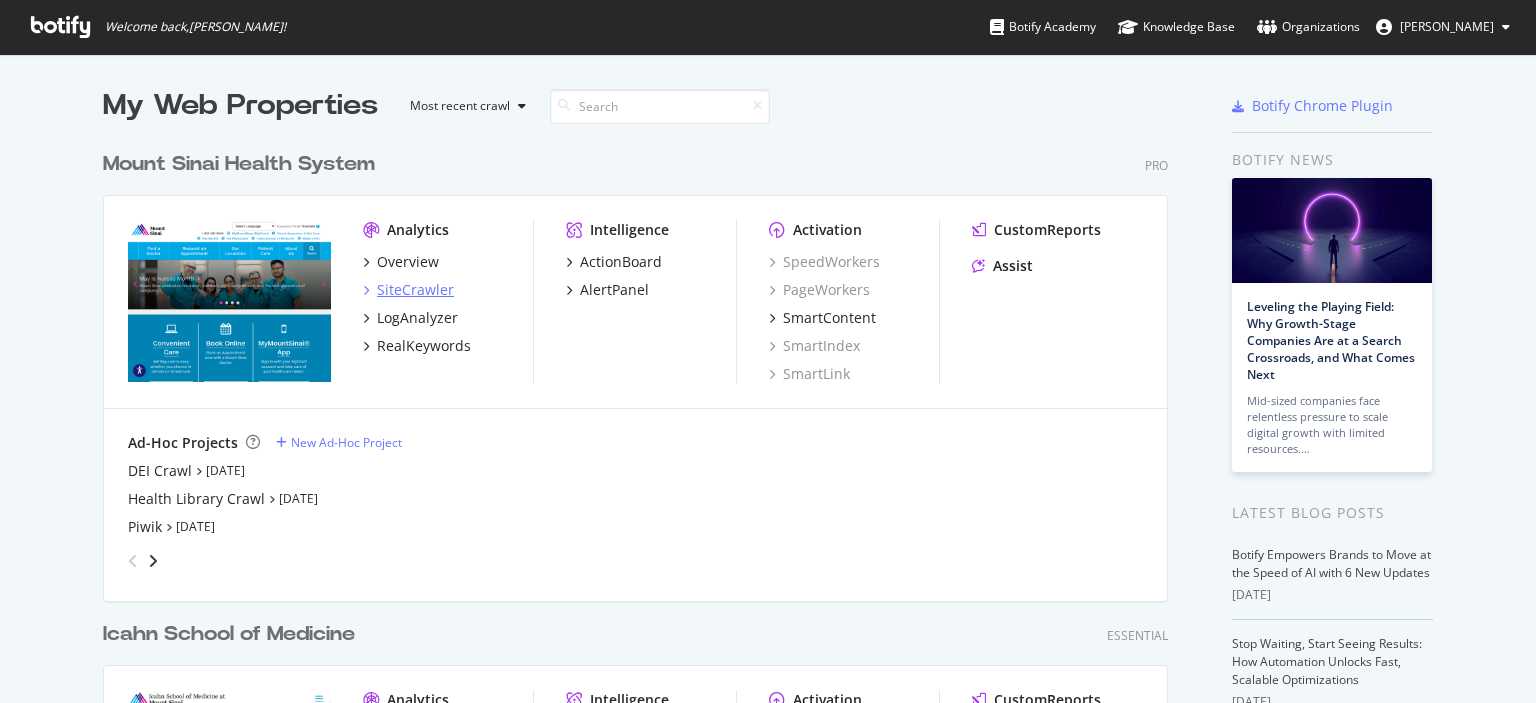 click on "SiteCrawler" at bounding box center [415, 290] 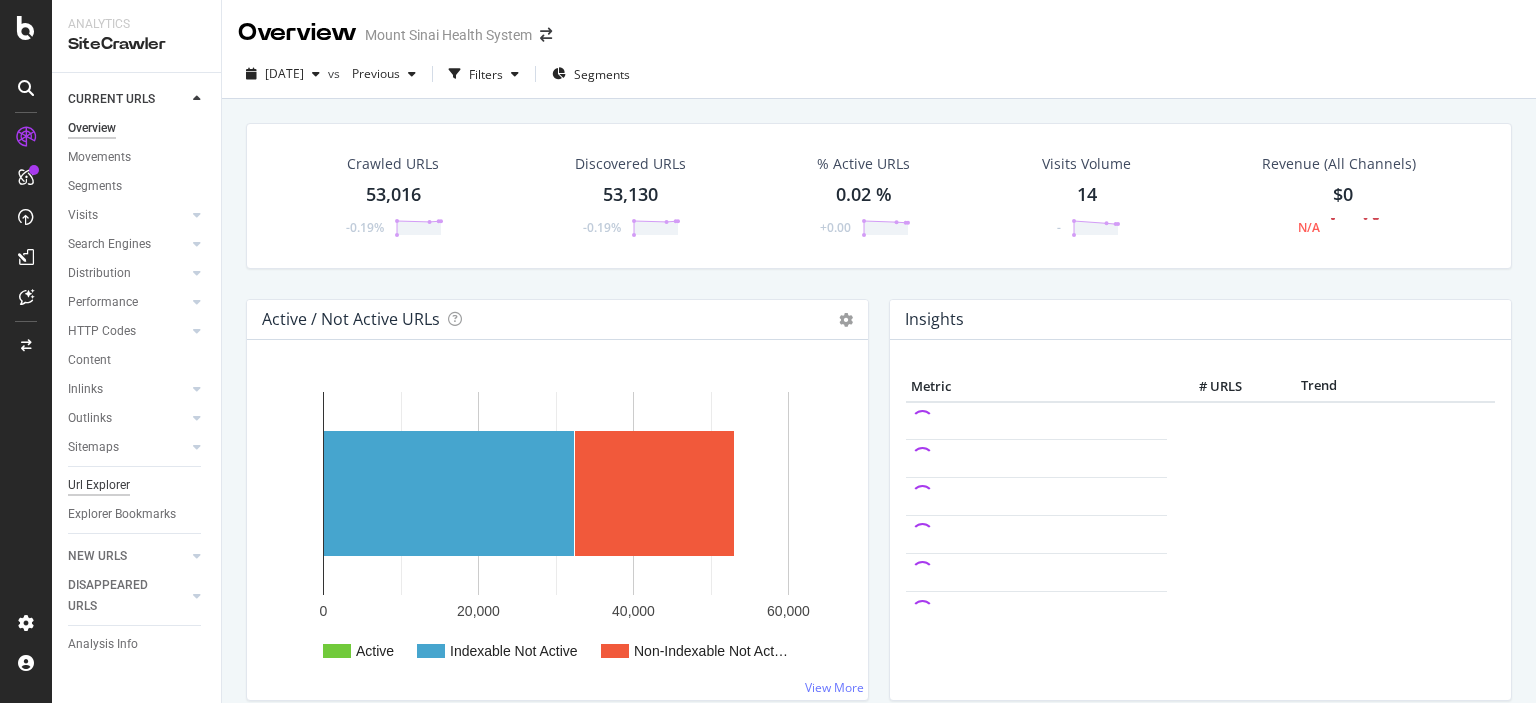 click on "Url Explorer" at bounding box center [99, 485] 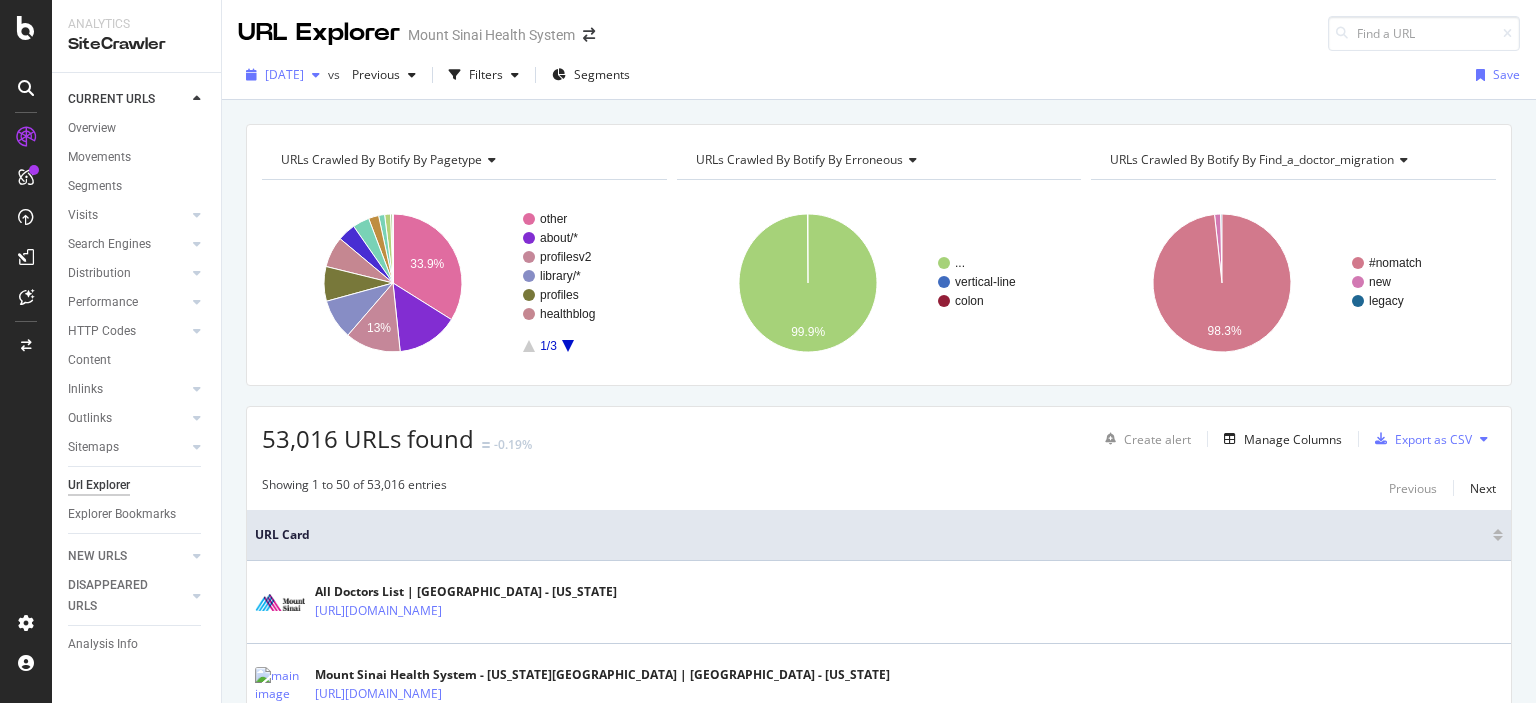 click on "[DATE]" at bounding box center (284, 74) 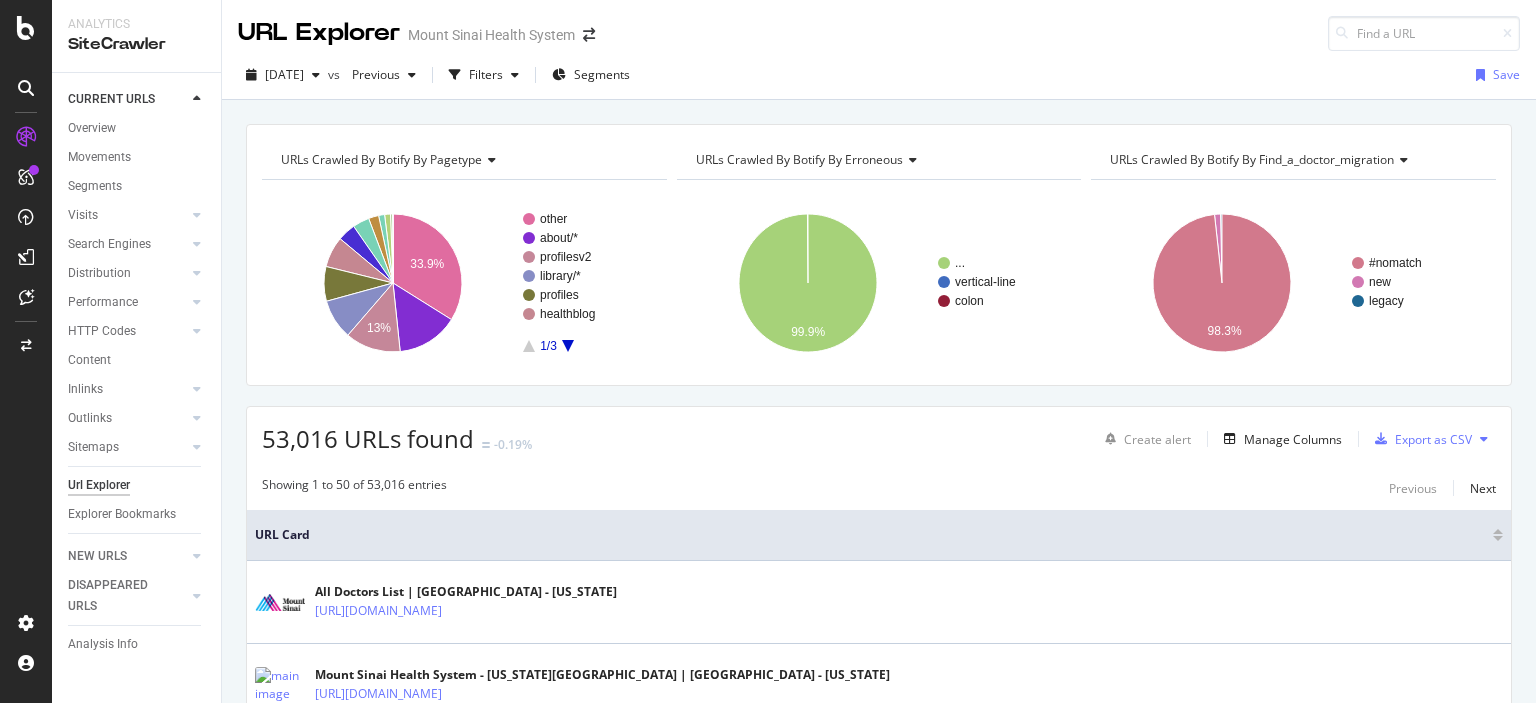 click on "URLs Crawled By Botify By pagetype
Chart (by Value) Table Expand Export as CSV Export as PNG Add to Custom Report
×
other about/* profilesv2 library/* profiles healthblog 1/3 33.9% 13% pagetype Crawled URLs other 17,973 about/* 7,652 profilesv2 6,894 library/* 4,980 profiles 4,300 healthblog 3,842 care/* 2,251 locations/* 2,080 trials 1,265 findadoctorv2 743 careV3 728 findadoctor 177 inside 77 home 53 zocdoc 1 0/0
URLs Crawled By Botify By erroneous
Chart (by Value) Table Expand Export as CSV Export as PNG Add to Custom Report
×
... vertical-line colon 99.9% erroneous Crawled URLs ... 52,949 vertical-line 53 colon 14 colon
×" at bounding box center [879, 124] 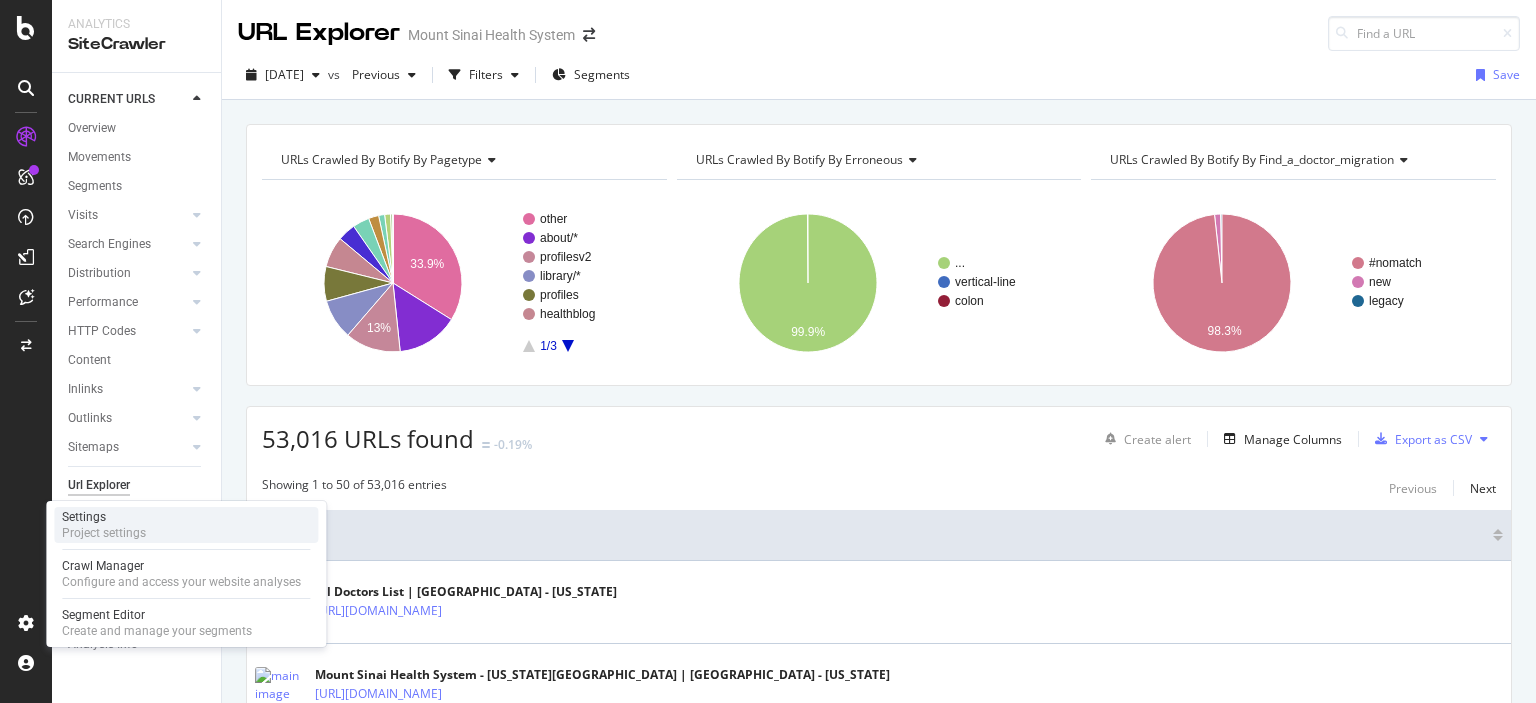click on "Settings Project settings" at bounding box center [186, 525] 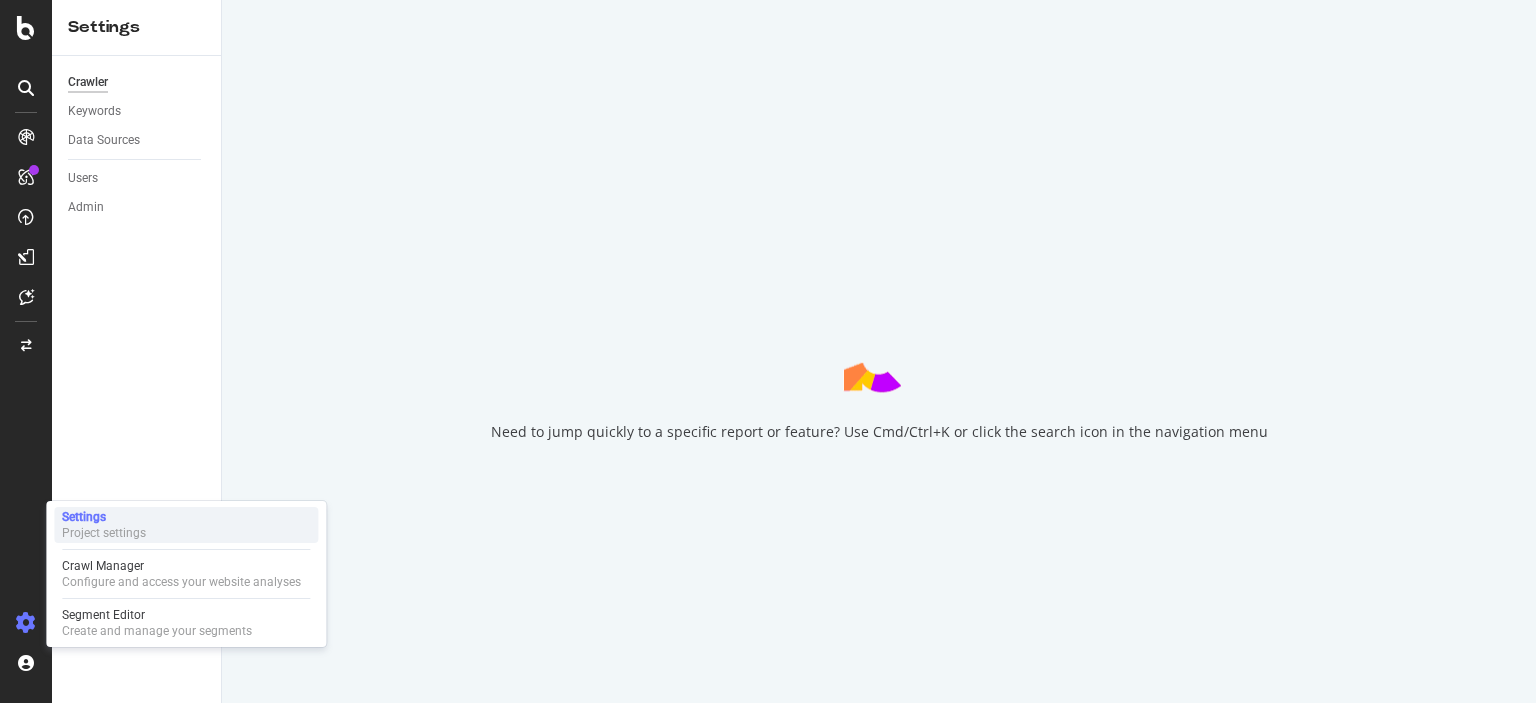 scroll, scrollTop: 0, scrollLeft: 0, axis: both 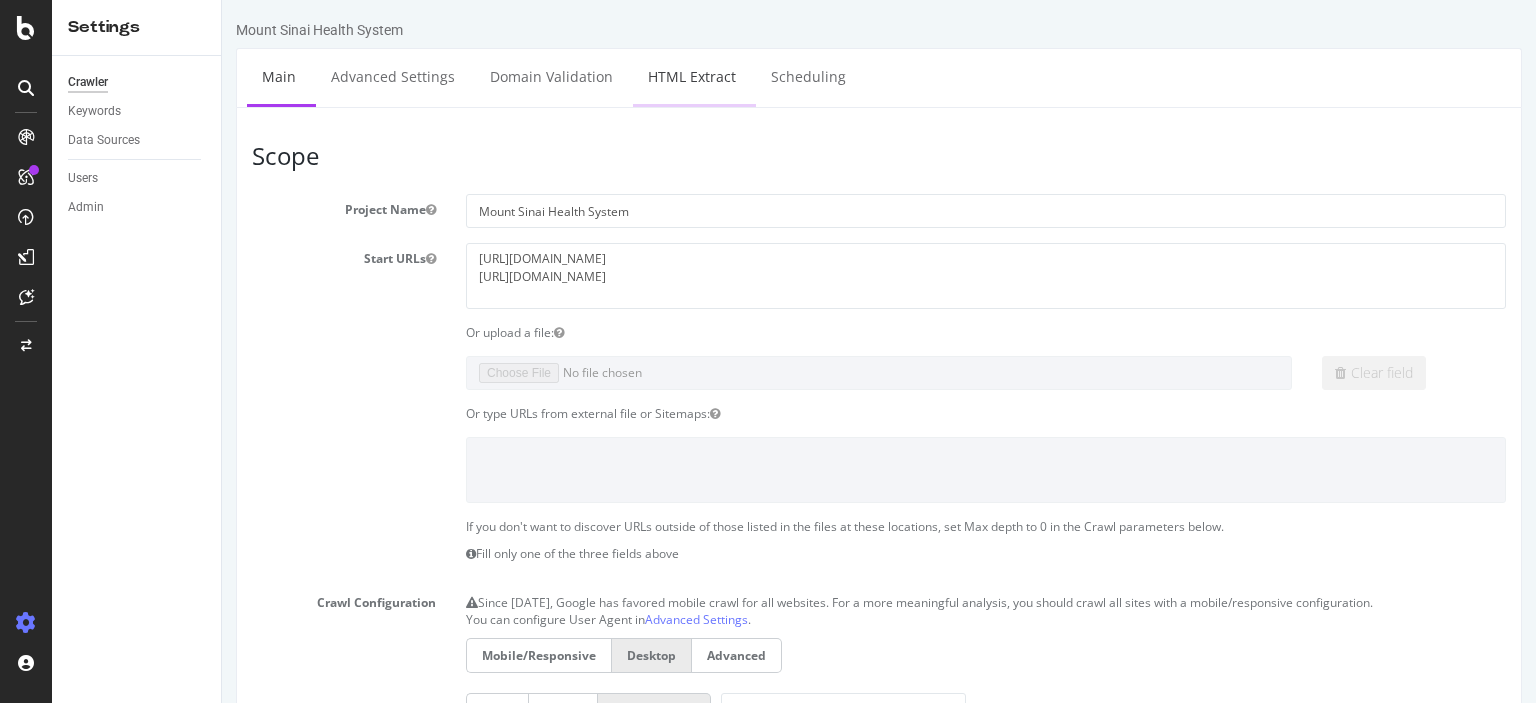 click on "HTML Extract" at bounding box center (692, 76) 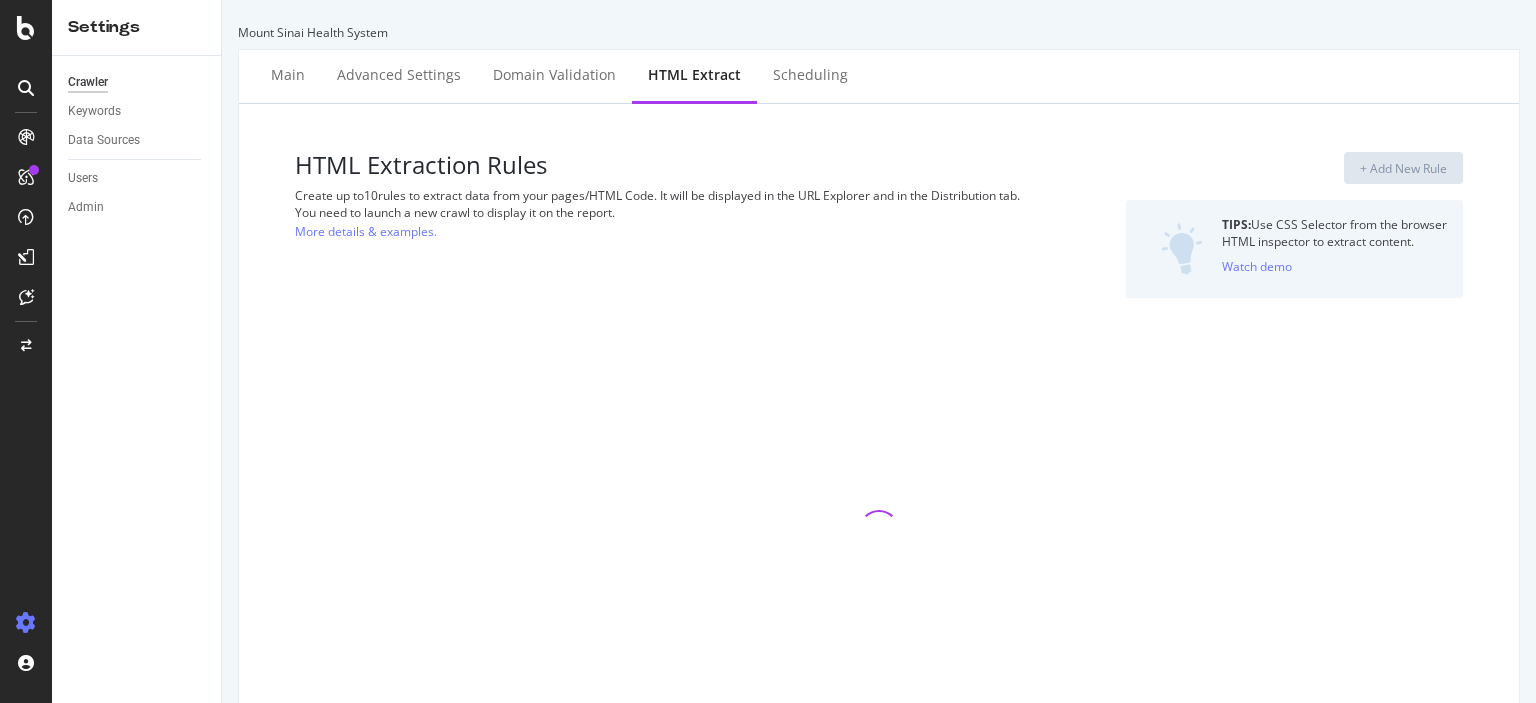 select on "count" 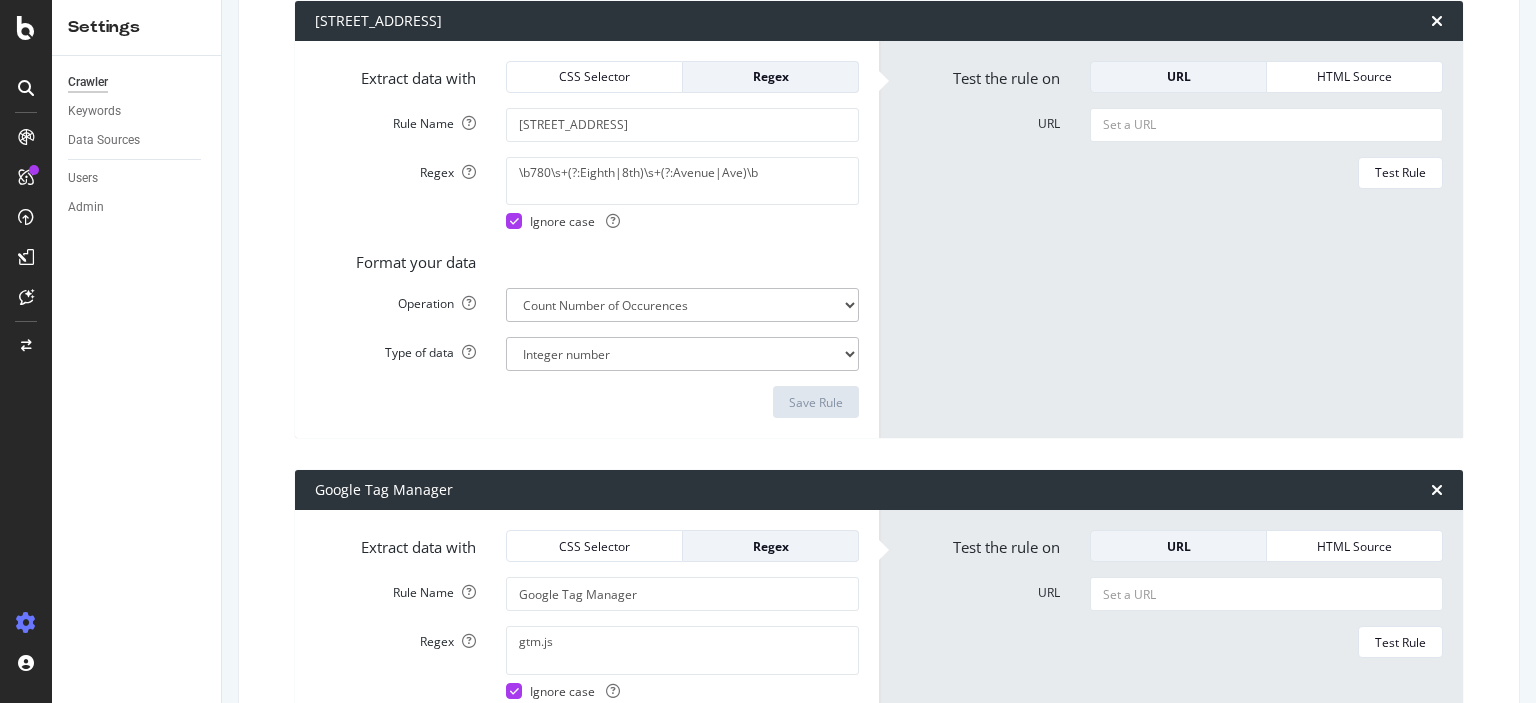 scroll, scrollTop: 123, scrollLeft: 0, axis: vertical 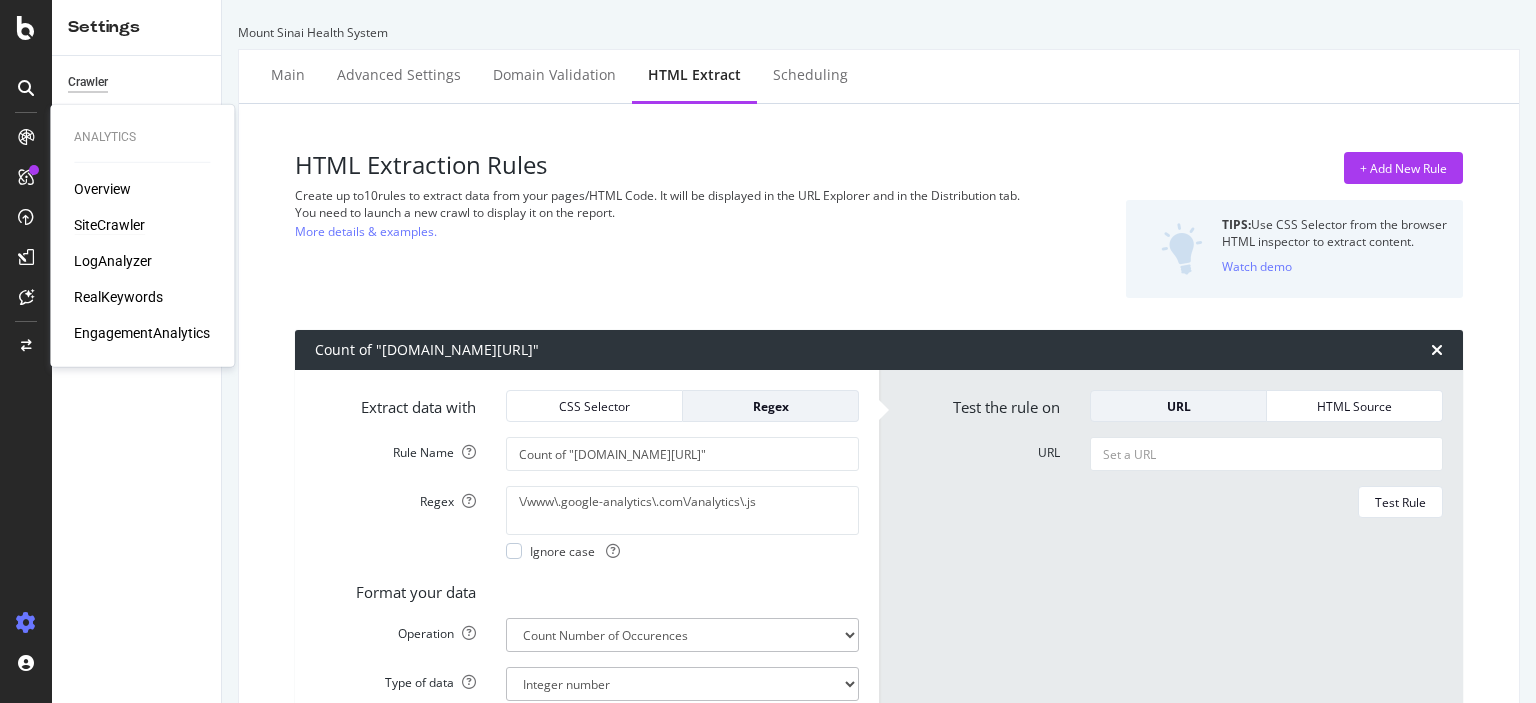 click on "SiteCrawler" at bounding box center [109, 225] 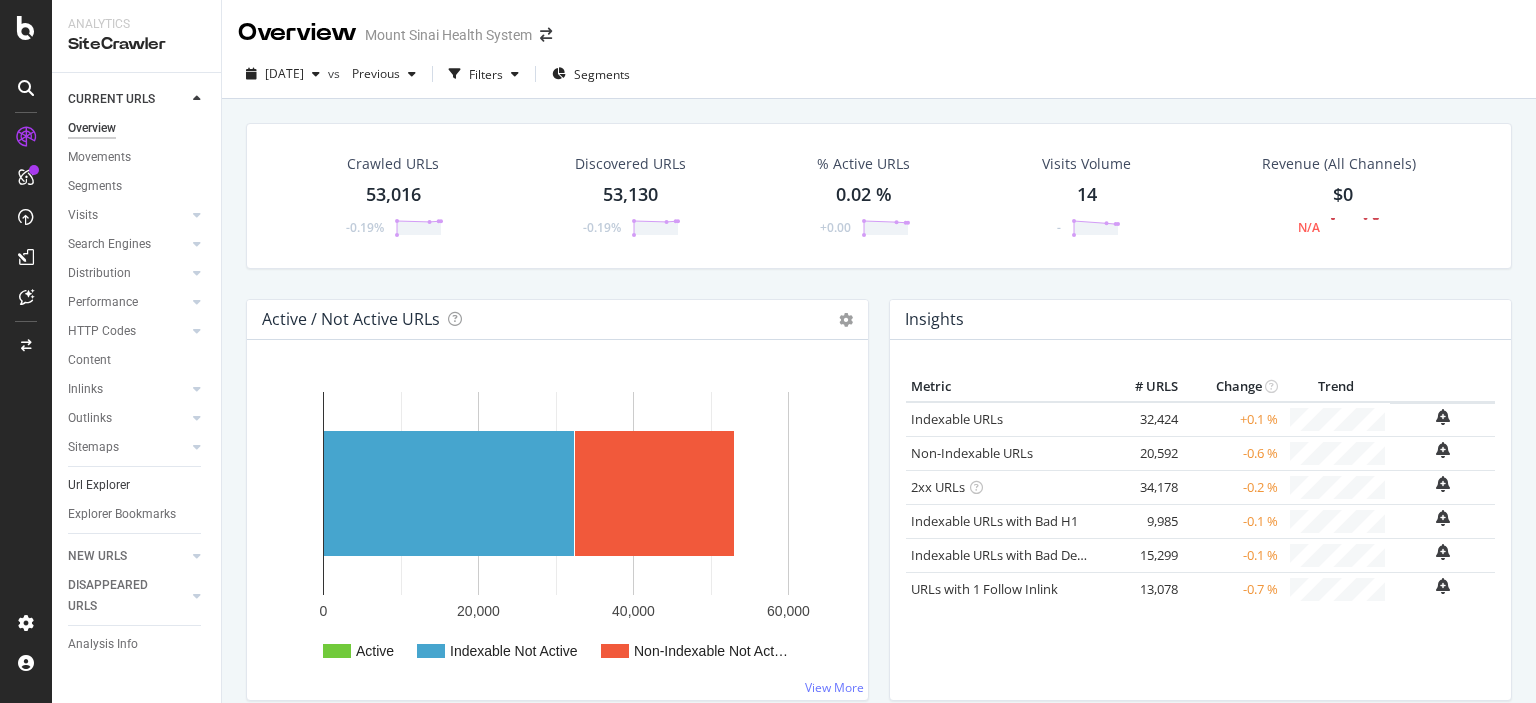 click on "Url Explorer" at bounding box center (137, 485) 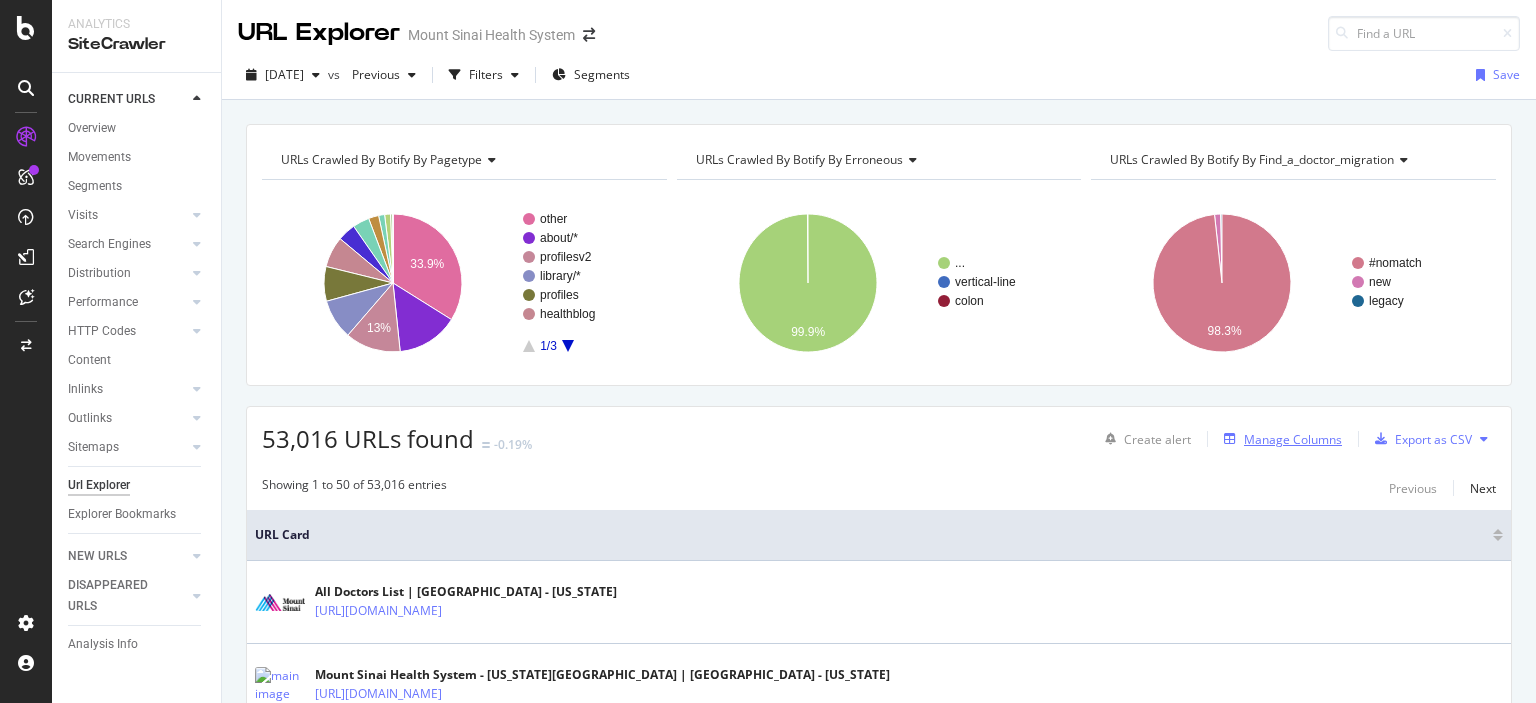 click on "Manage Columns" at bounding box center [1293, 439] 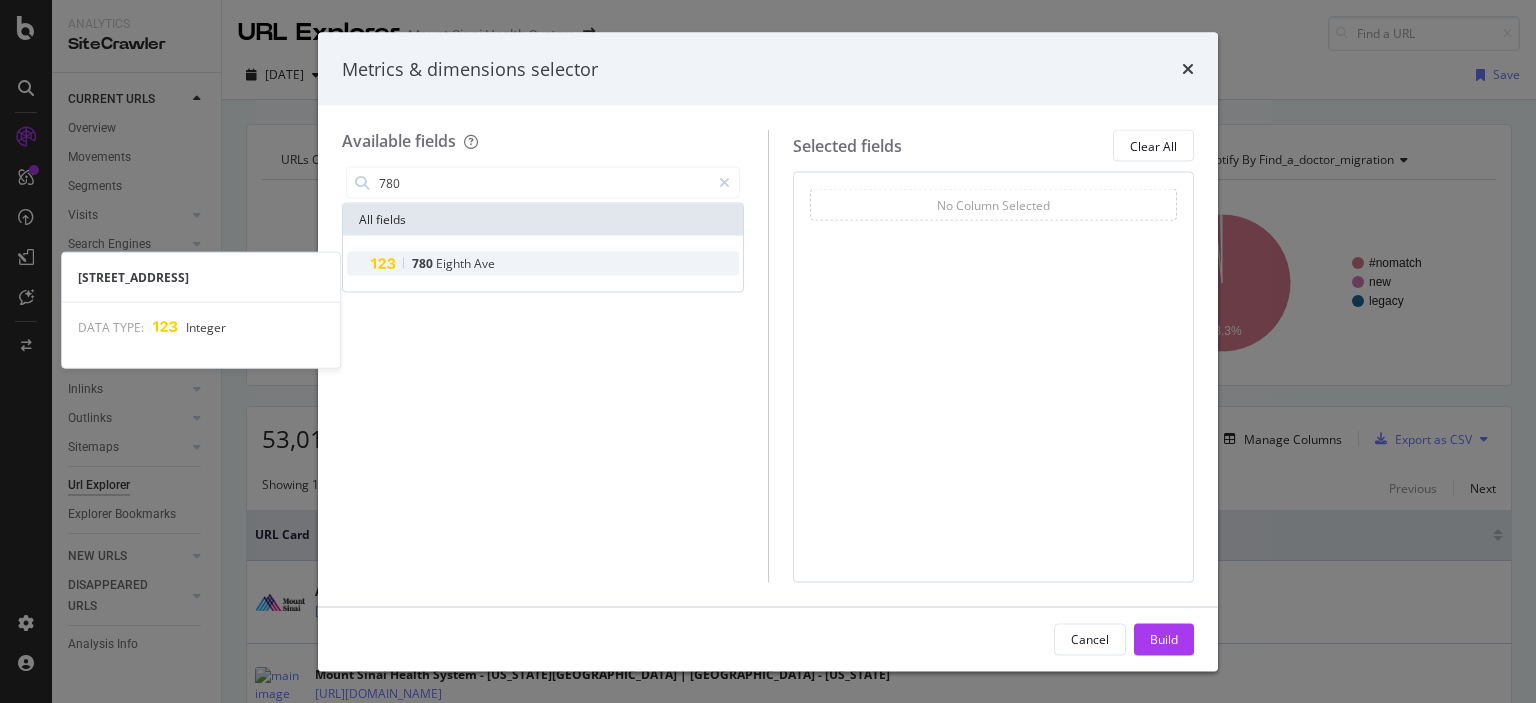 type on "780" 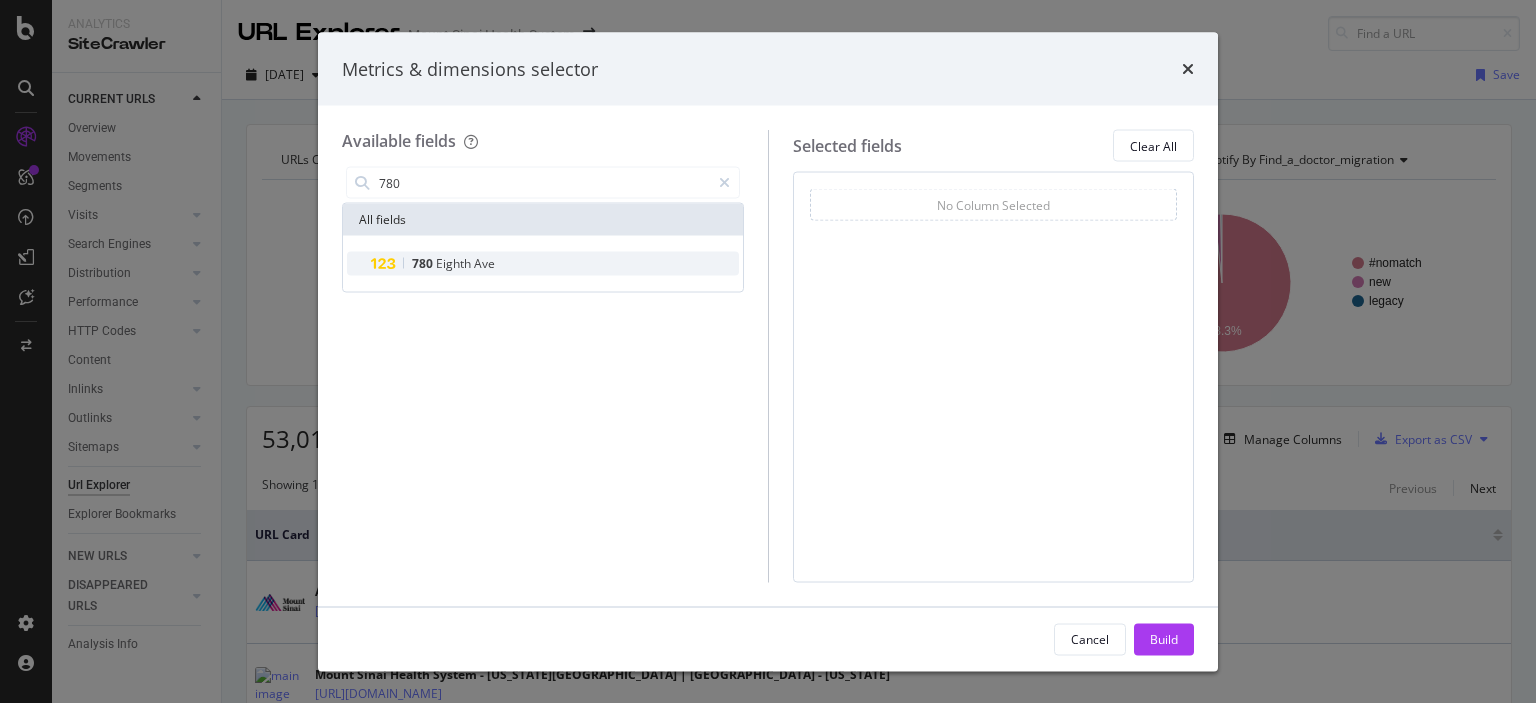 click on "780" at bounding box center (424, 263) 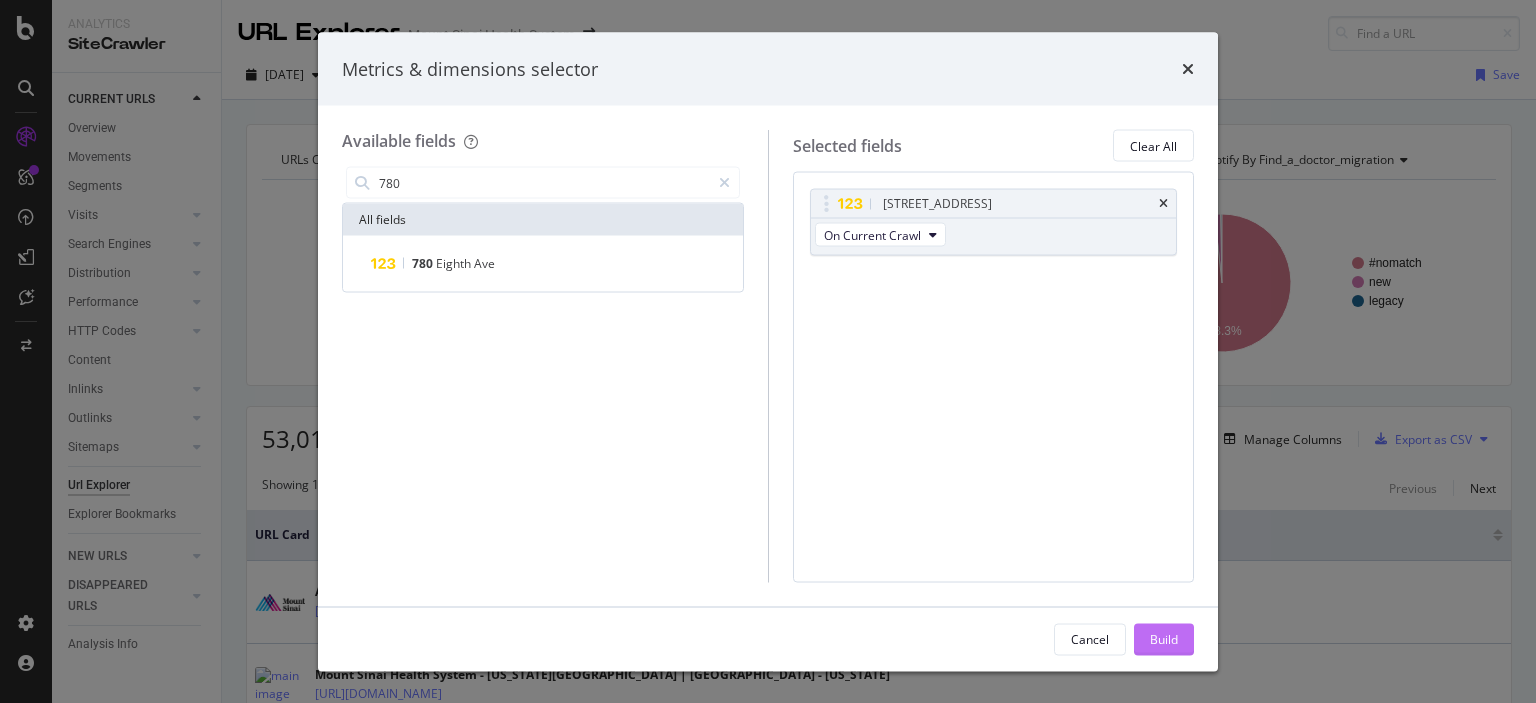 click on "Build" at bounding box center (1164, 638) 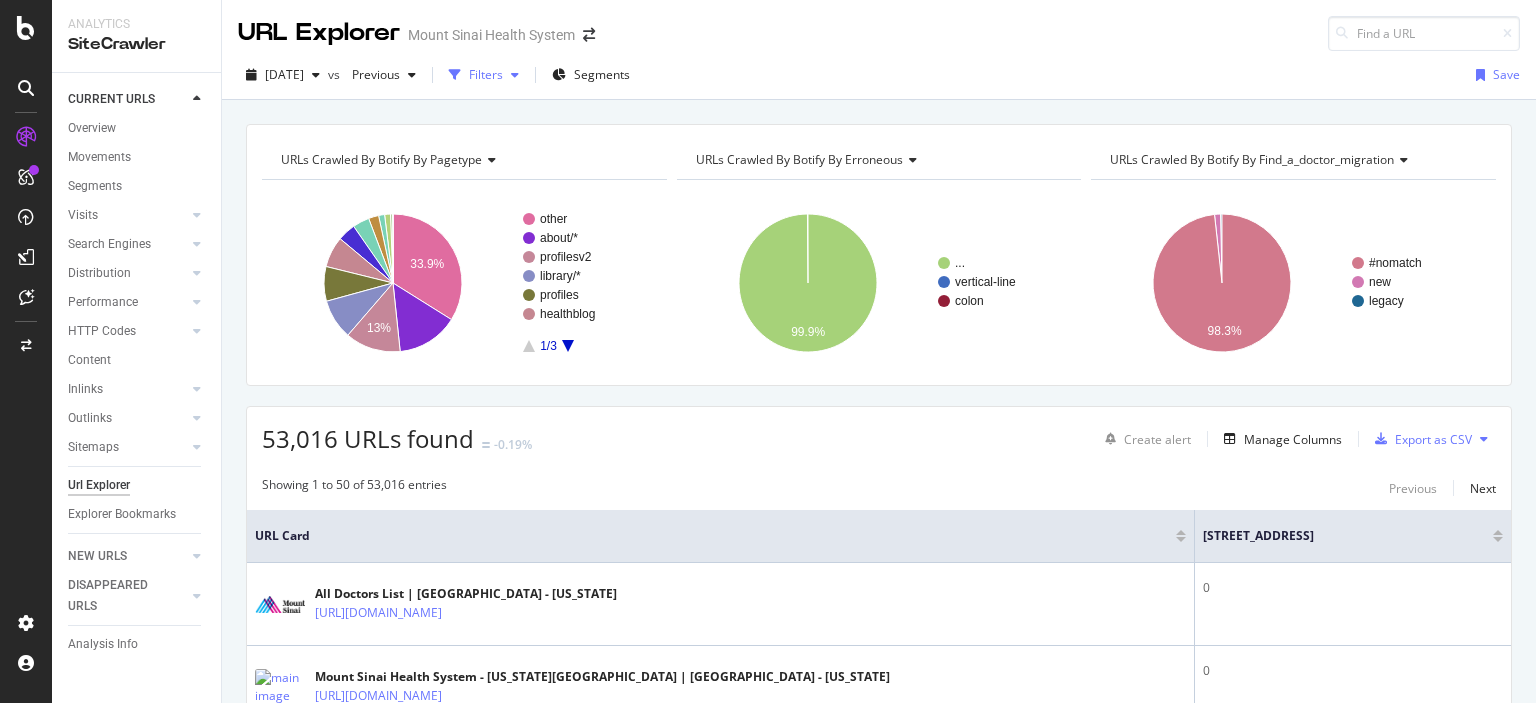 click on "Filters" at bounding box center [486, 74] 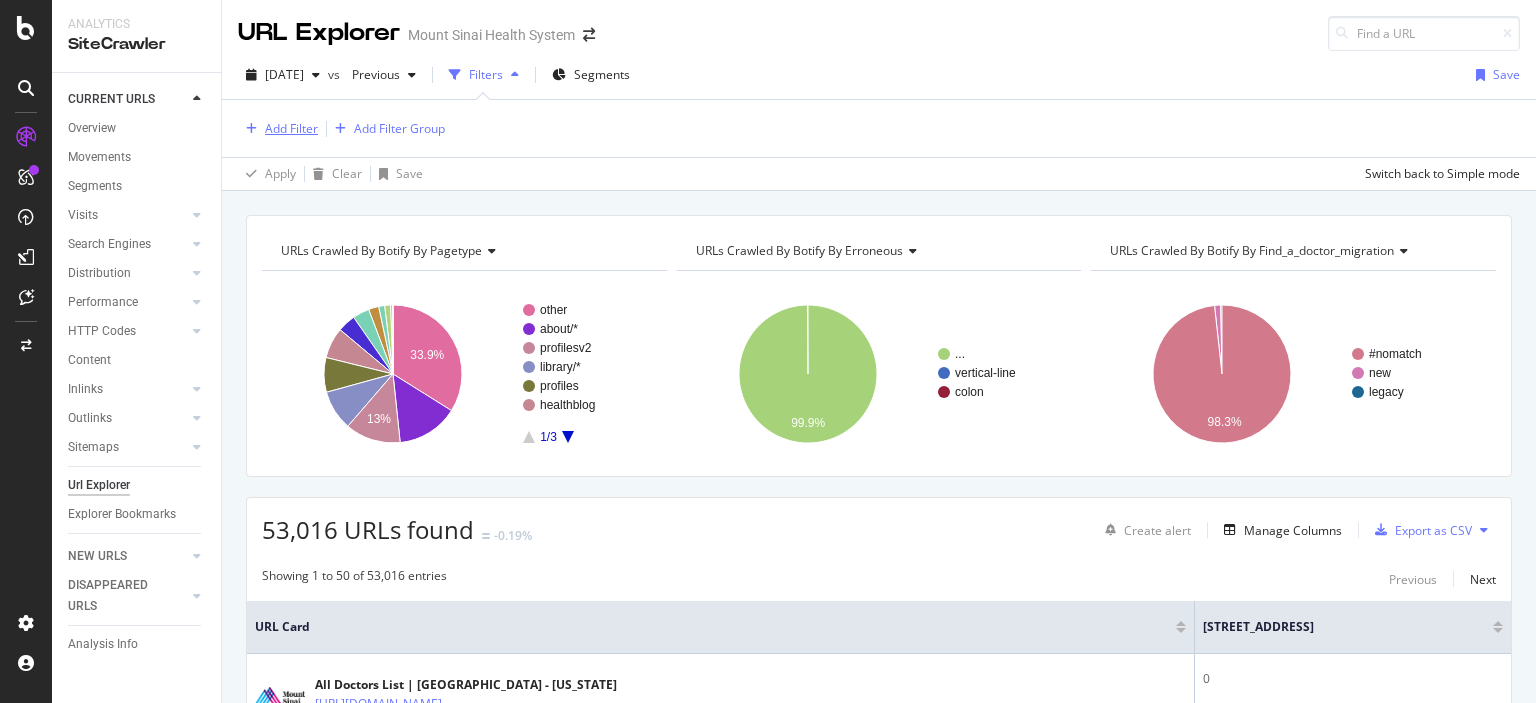 click on "Add Filter" at bounding box center [291, 128] 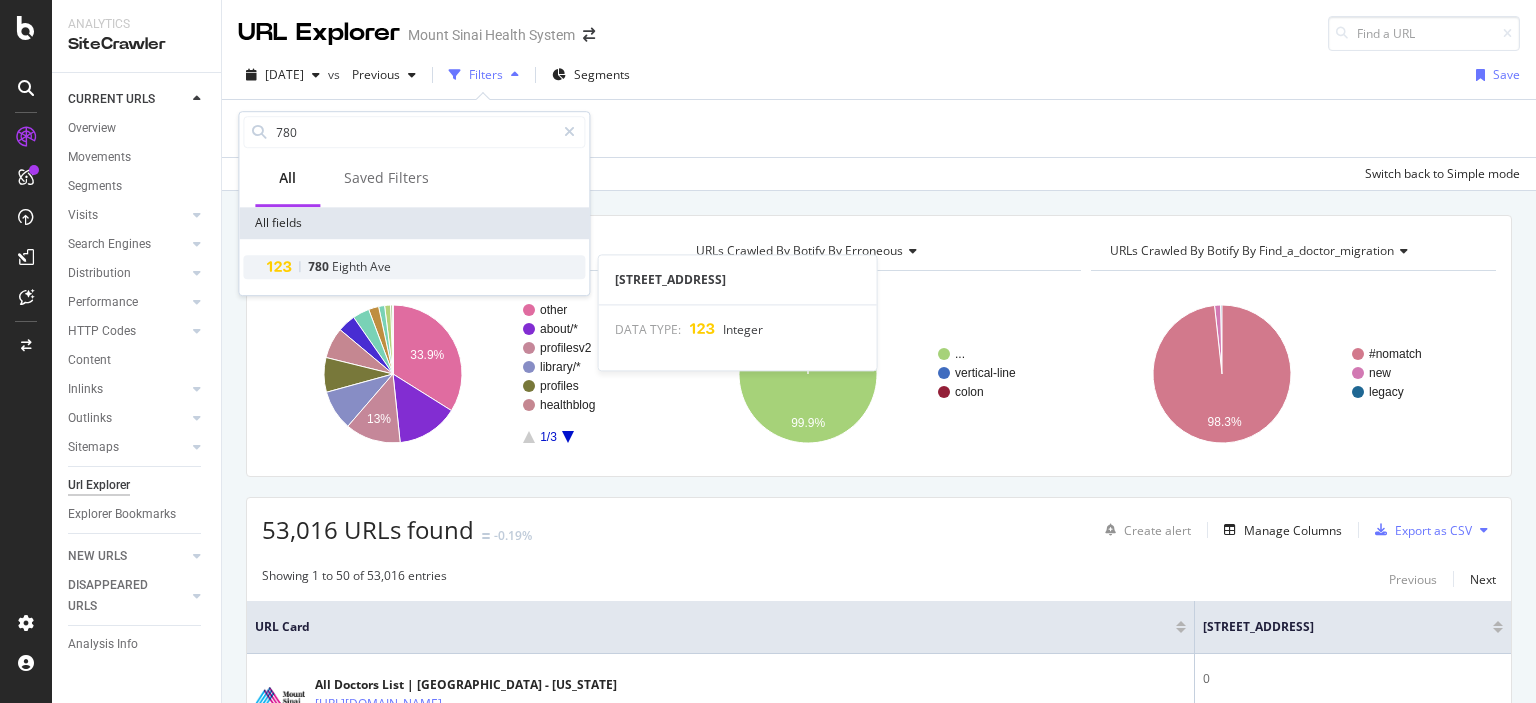 type on "780" 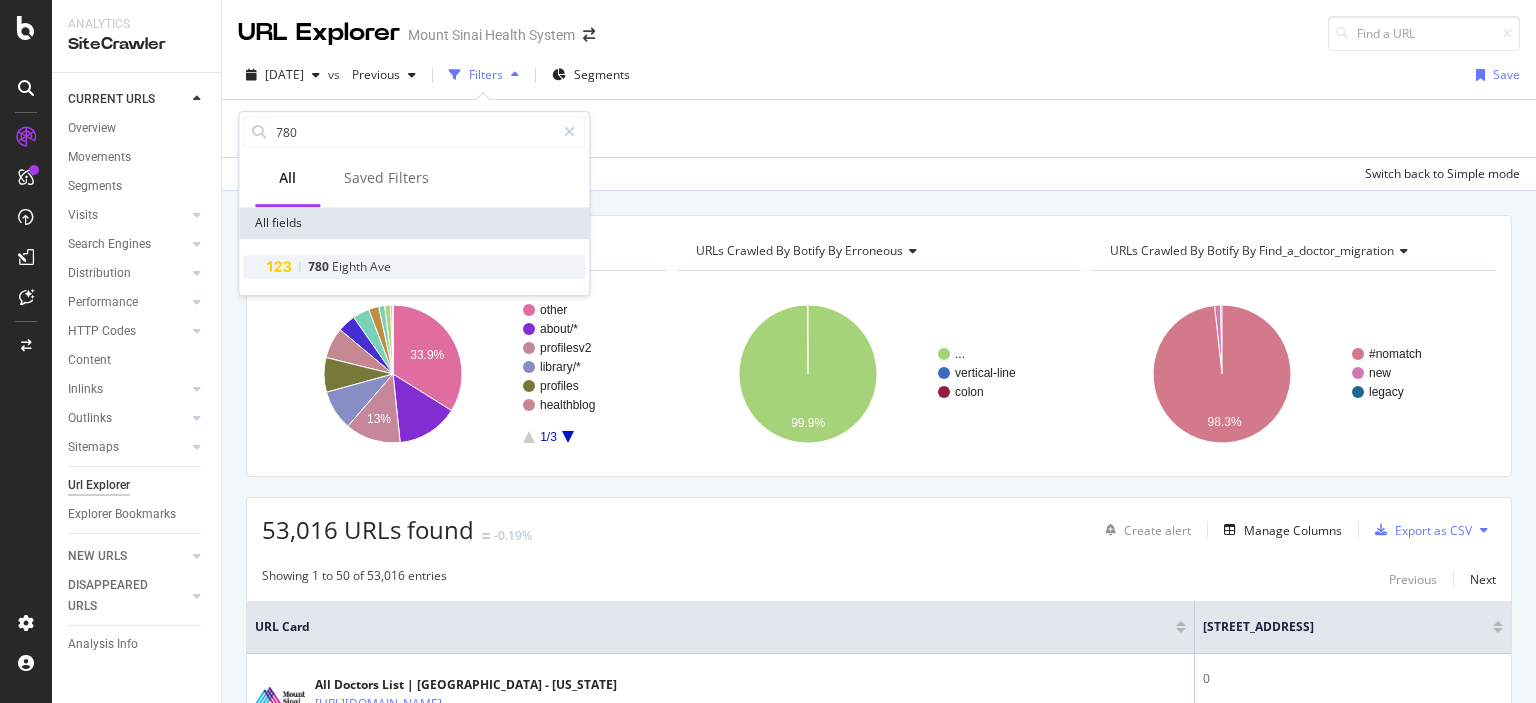click on "780" at bounding box center [320, 266] 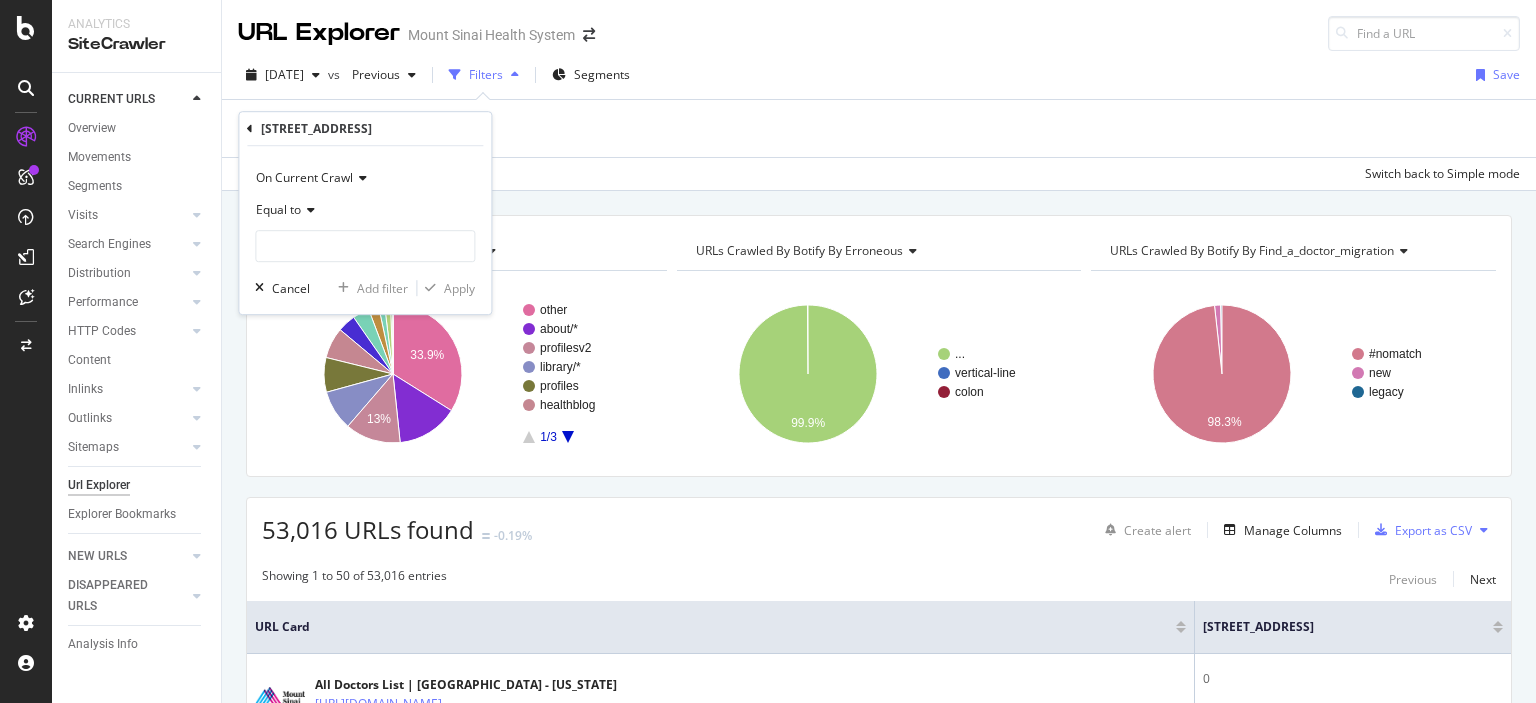 click on "Equal to" at bounding box center (278, 209) 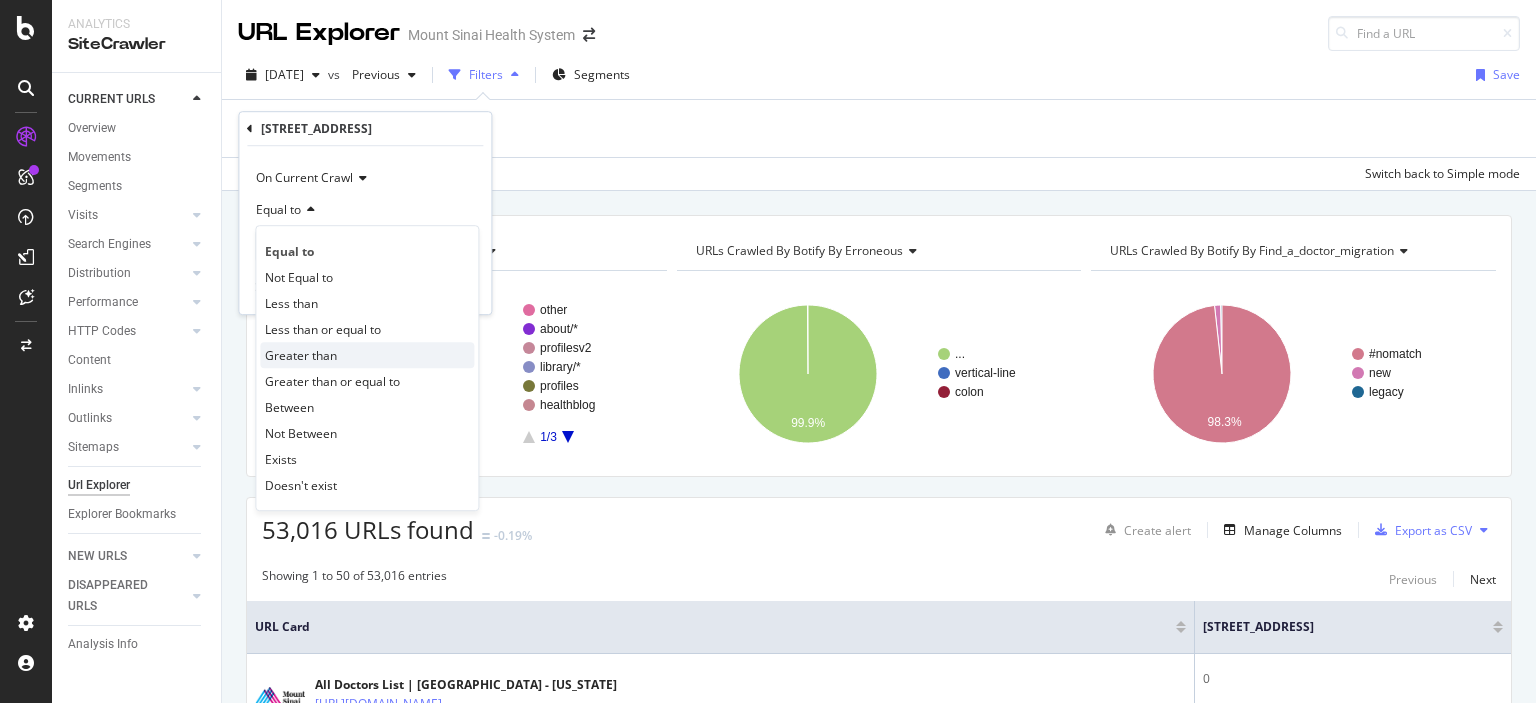 click on "Greater than" at bounding box center [301, 355] 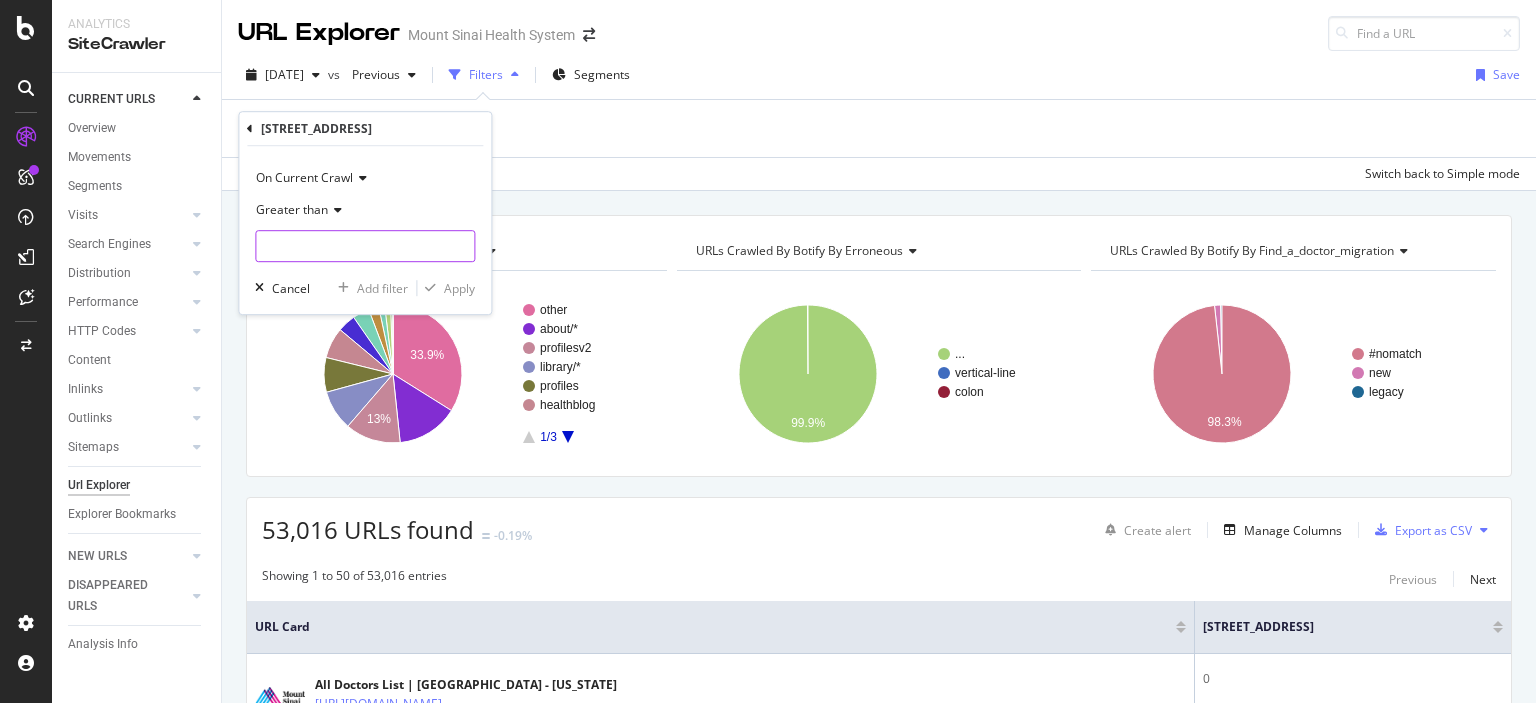 click at bounding box center [365, 246] 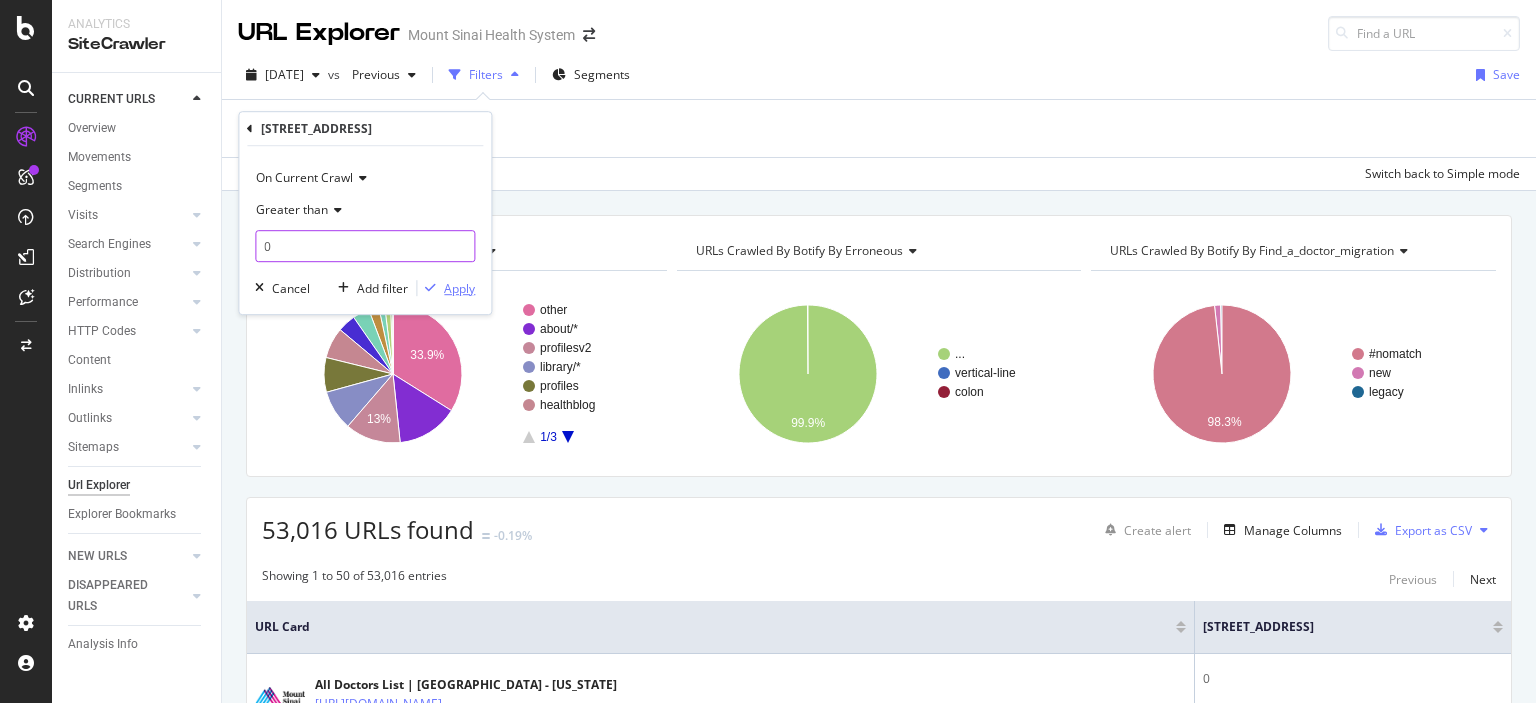 type on "0" 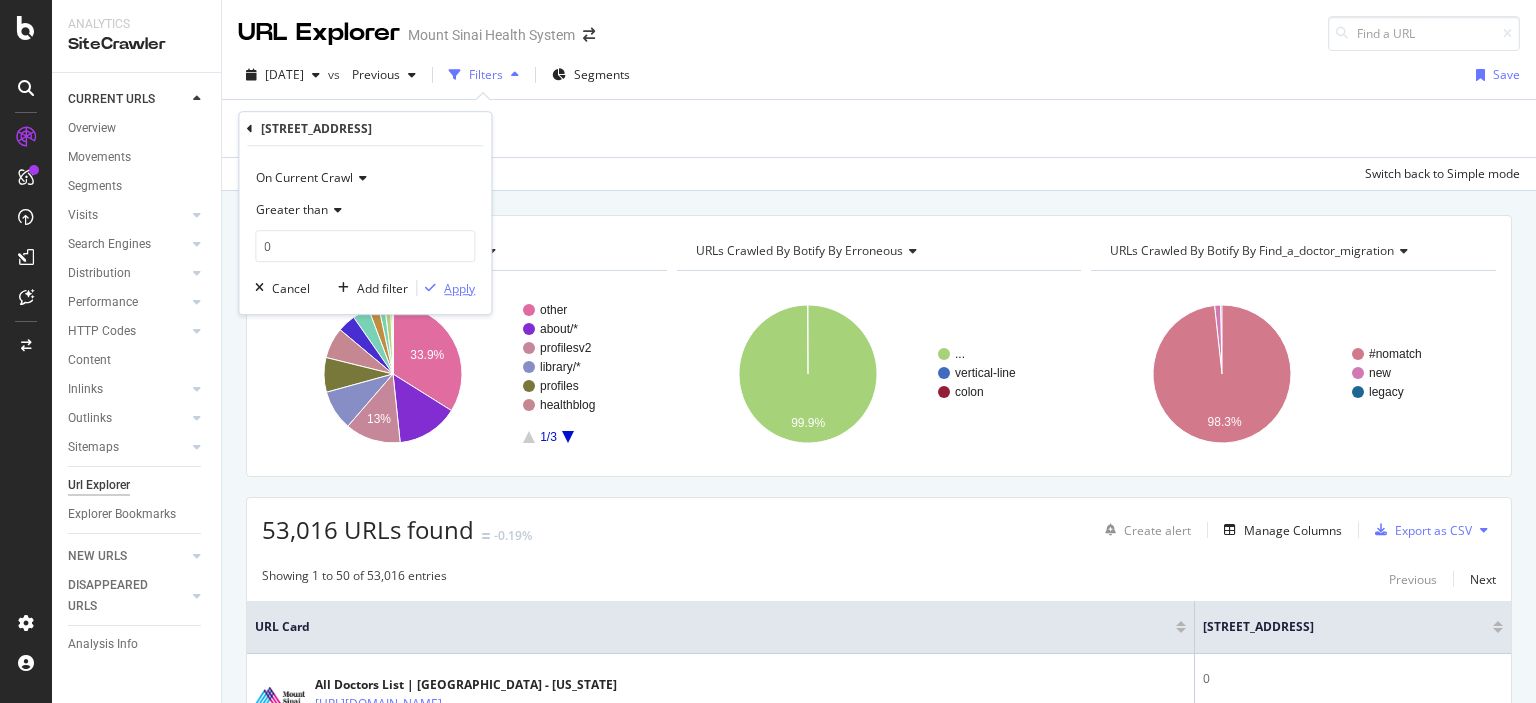 click at bounding box center (430, 288) 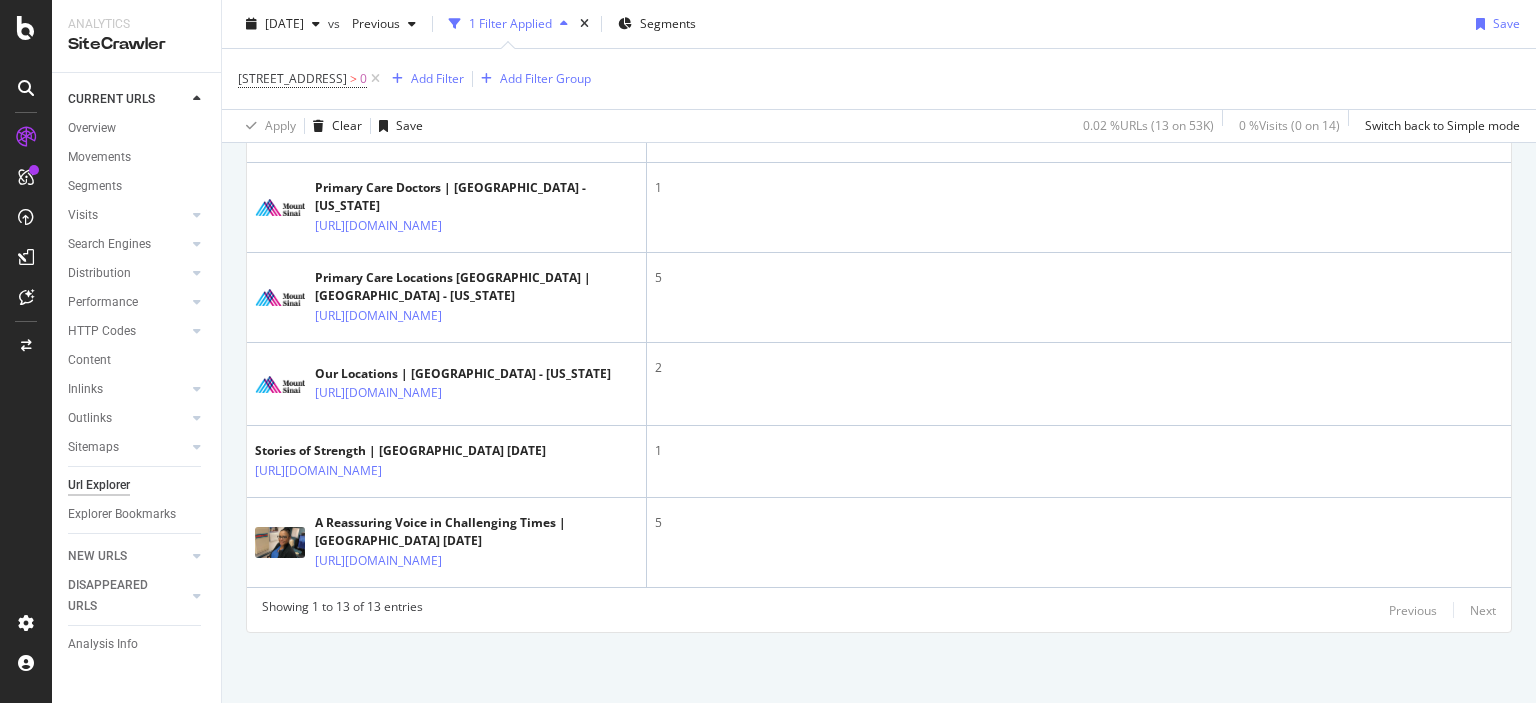 scroll, scrollTop: 1391, scrollLeft: 0, axis: vertical 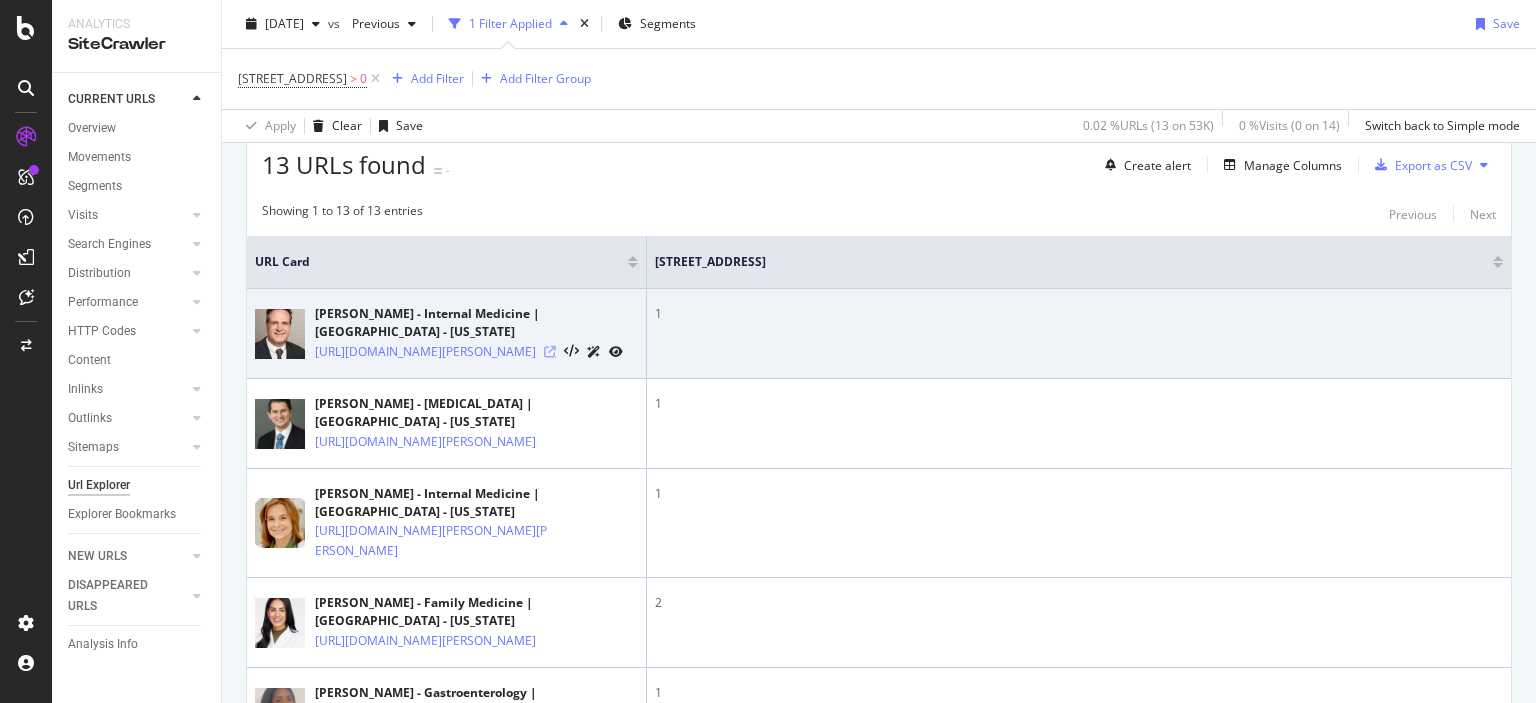 click at bounding box center (550, 352) 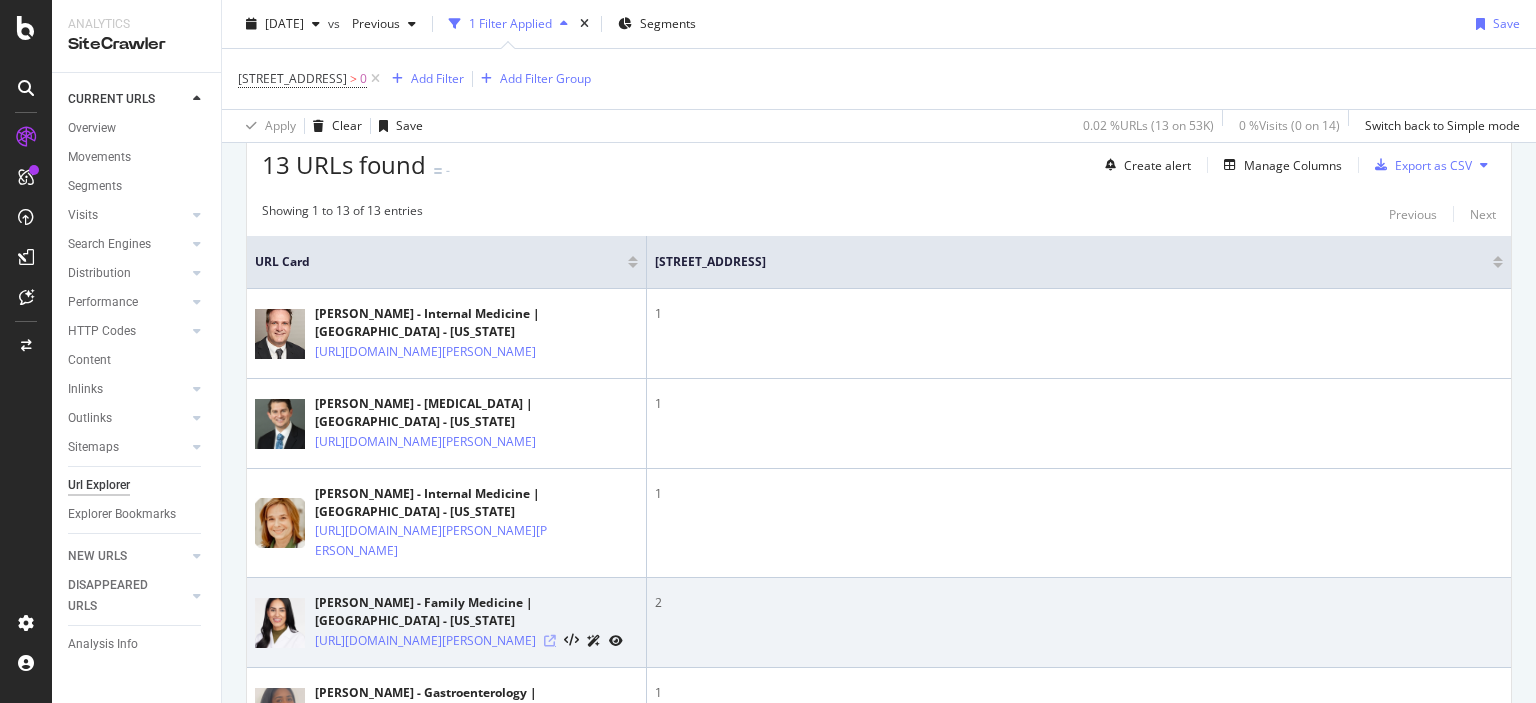 click at bounding box center [550, 641] 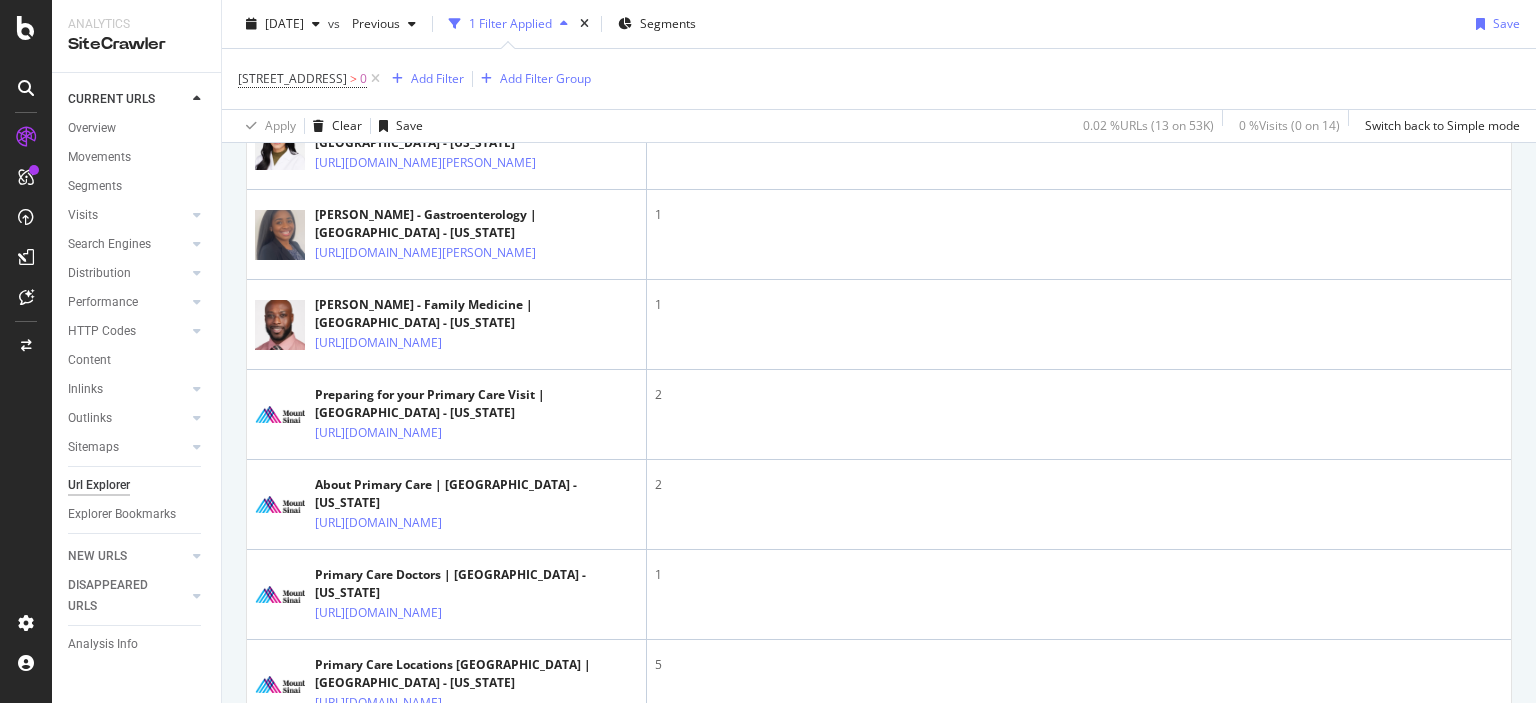 scroll, scrollTop: 839, scrollLeft: 0, axis: vertical 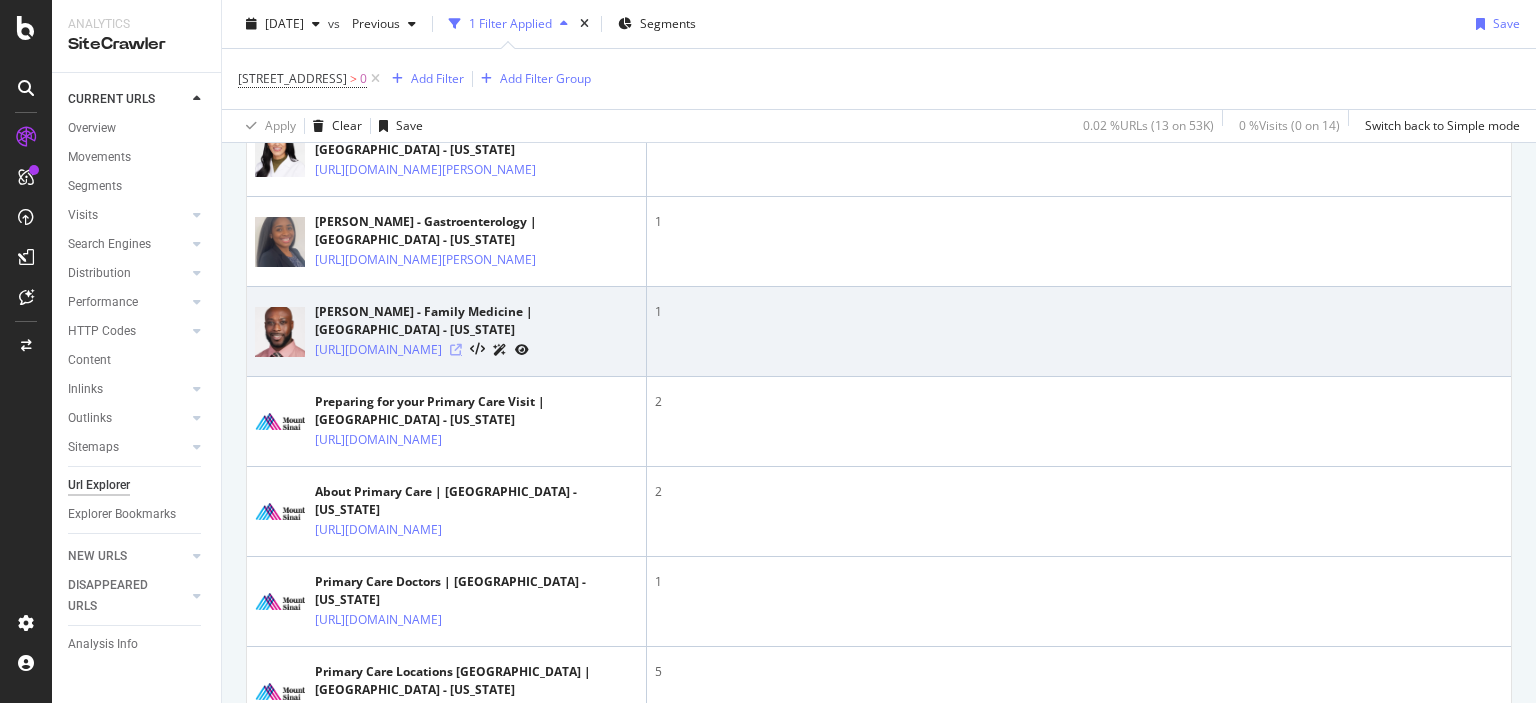 click at bounding box center (456, 350) 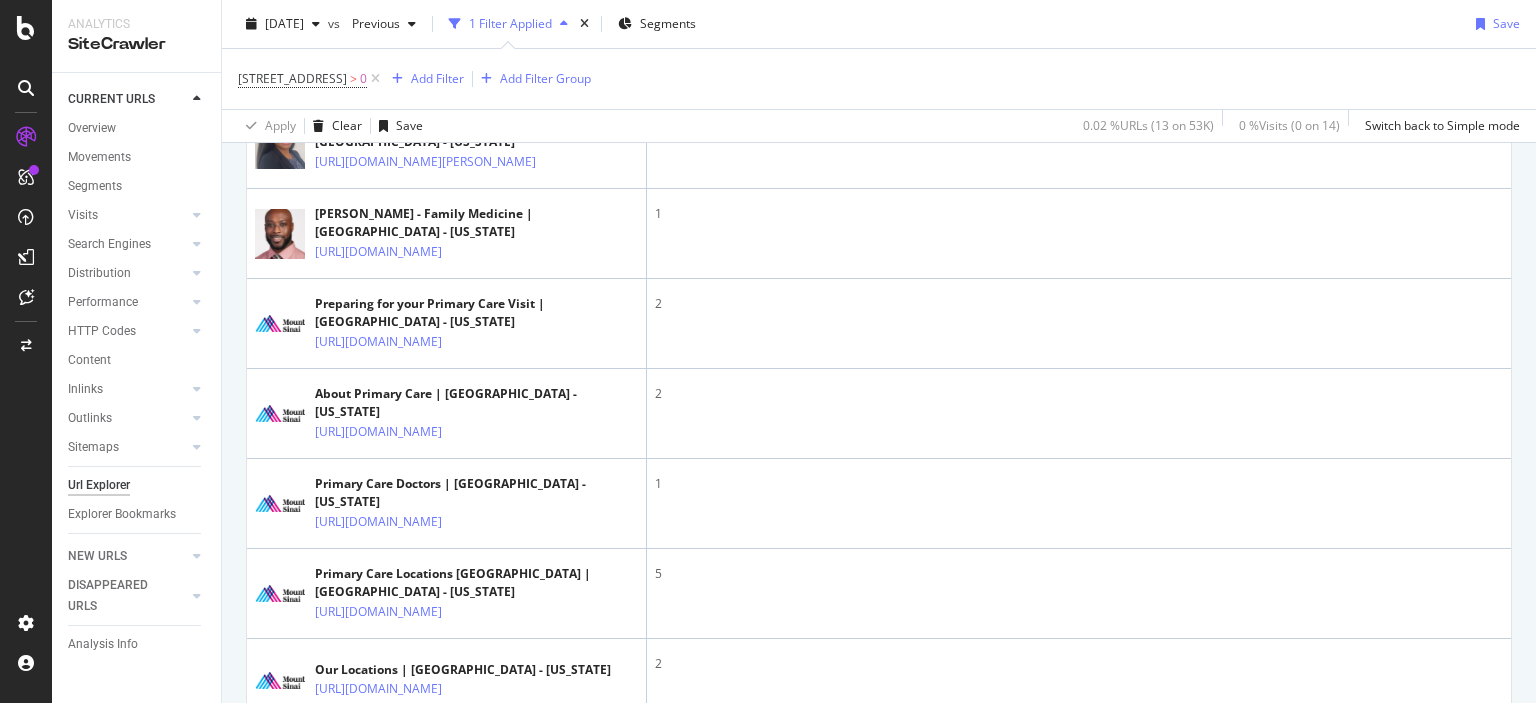 scroll, scrollTop: 965, scrollLeft: 0, axis: vertical 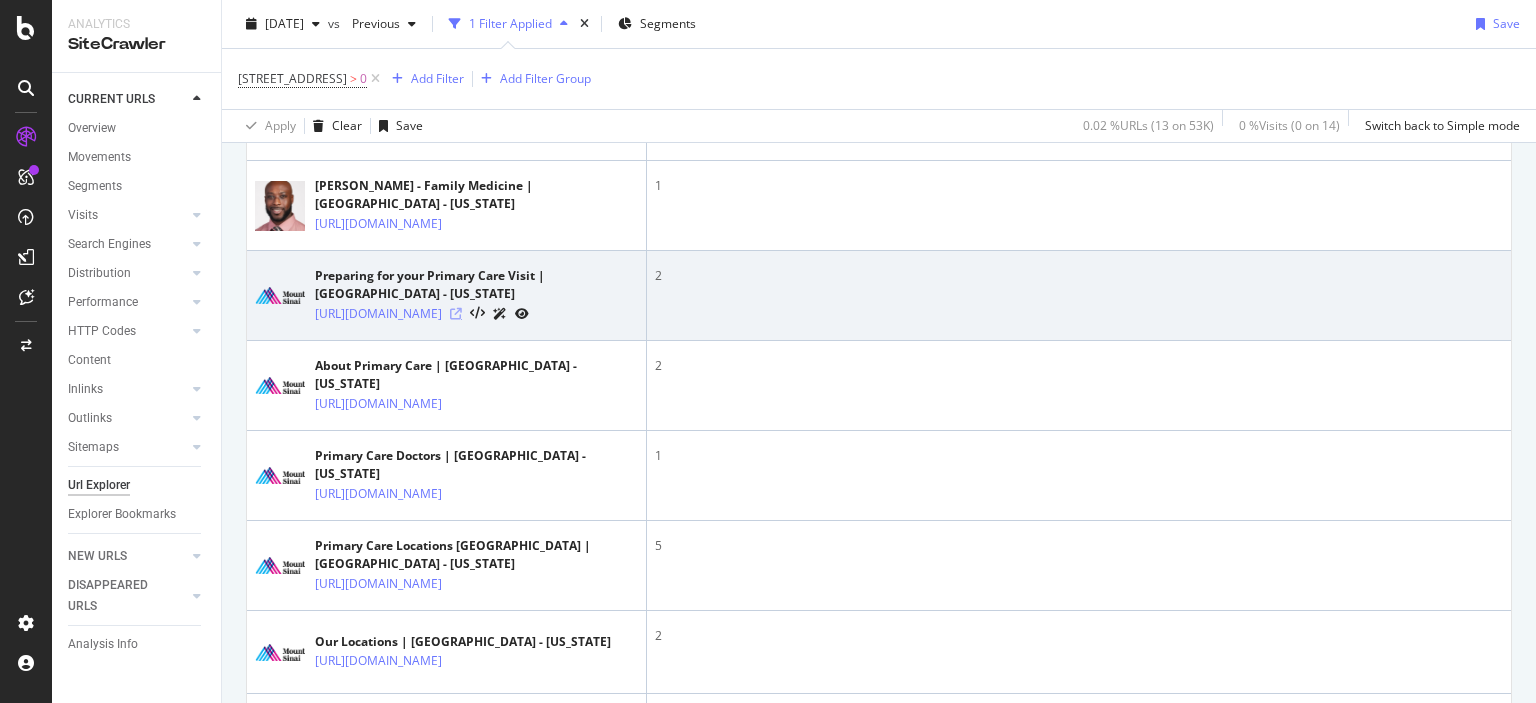 click at bounding box center (456, 314) 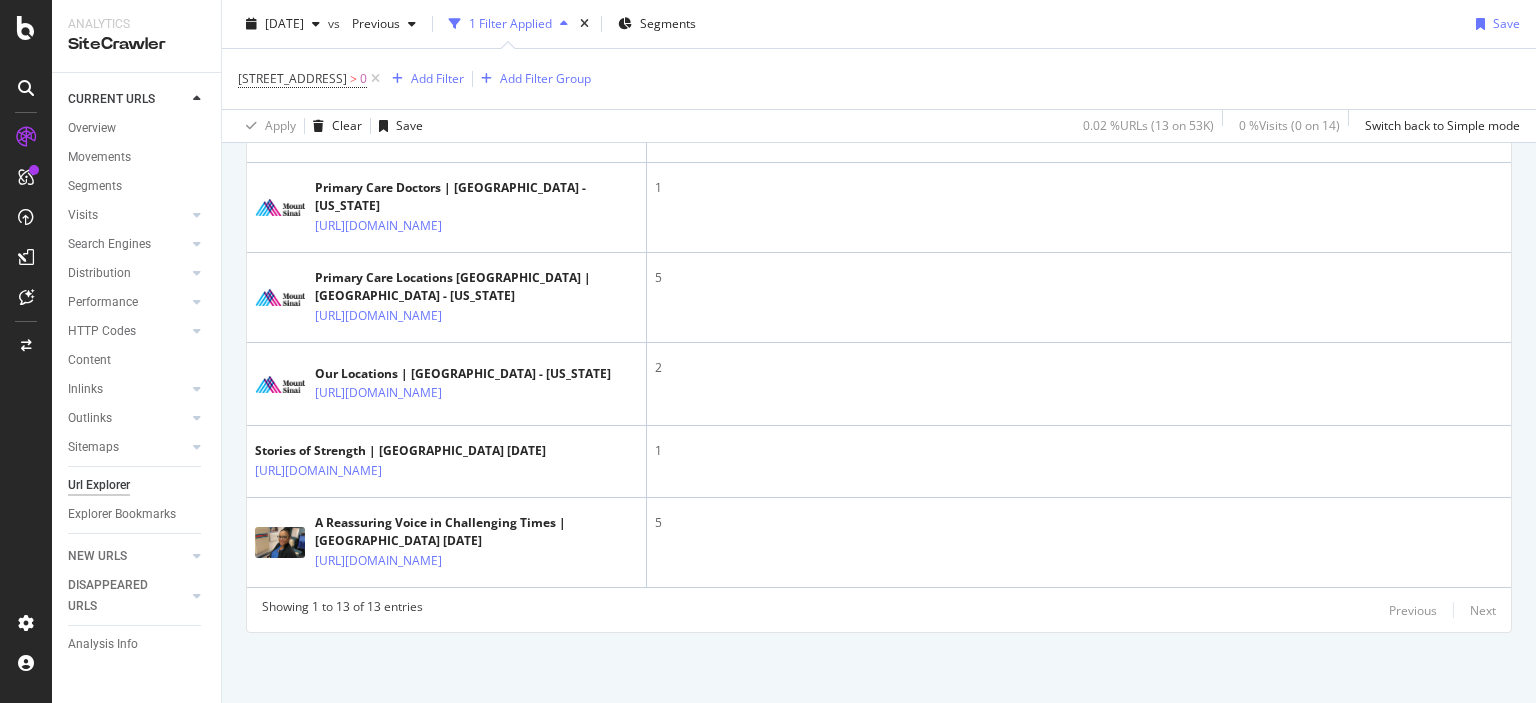 scroll, scrollTop: 1391, scrollLeft: 0, axis: vertical 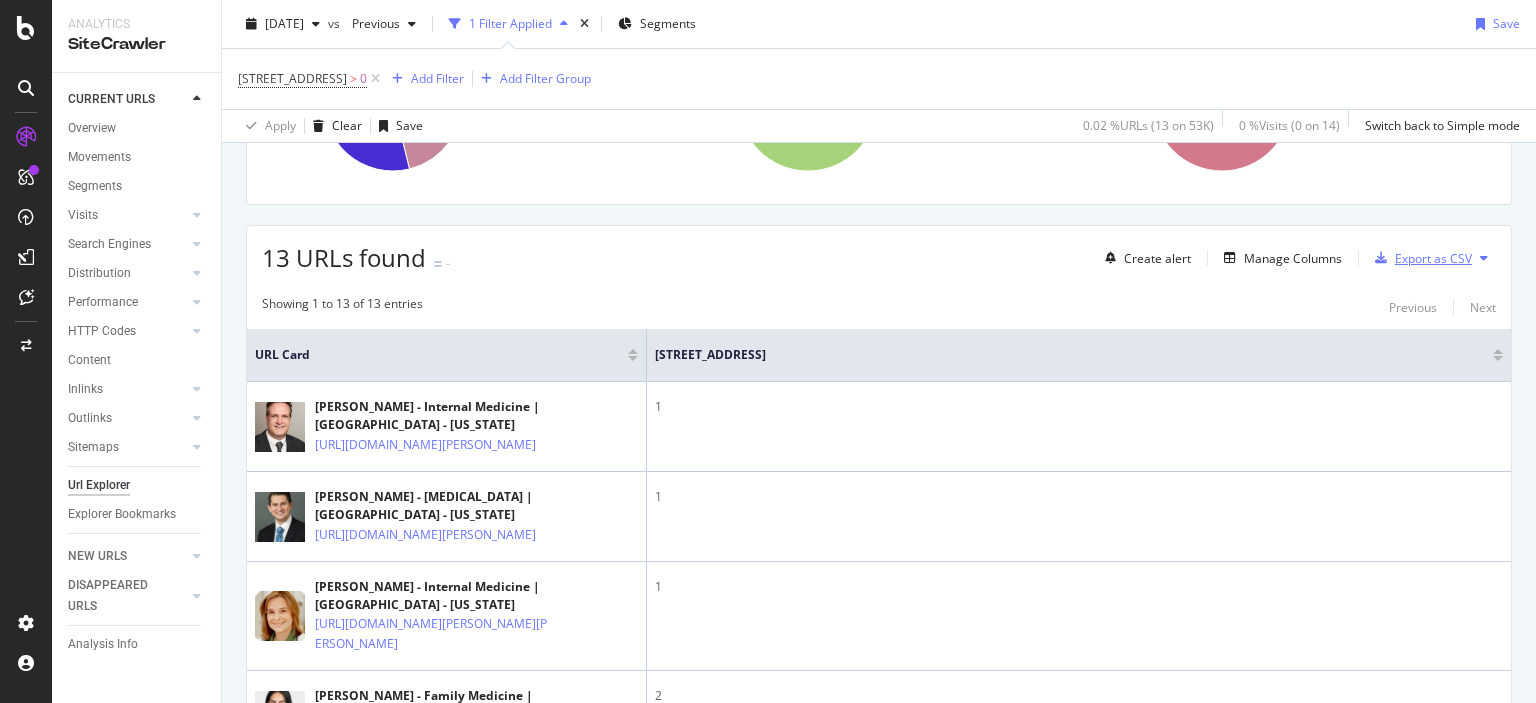 click on "Export as CSV" at bounding box center (1433, 258) 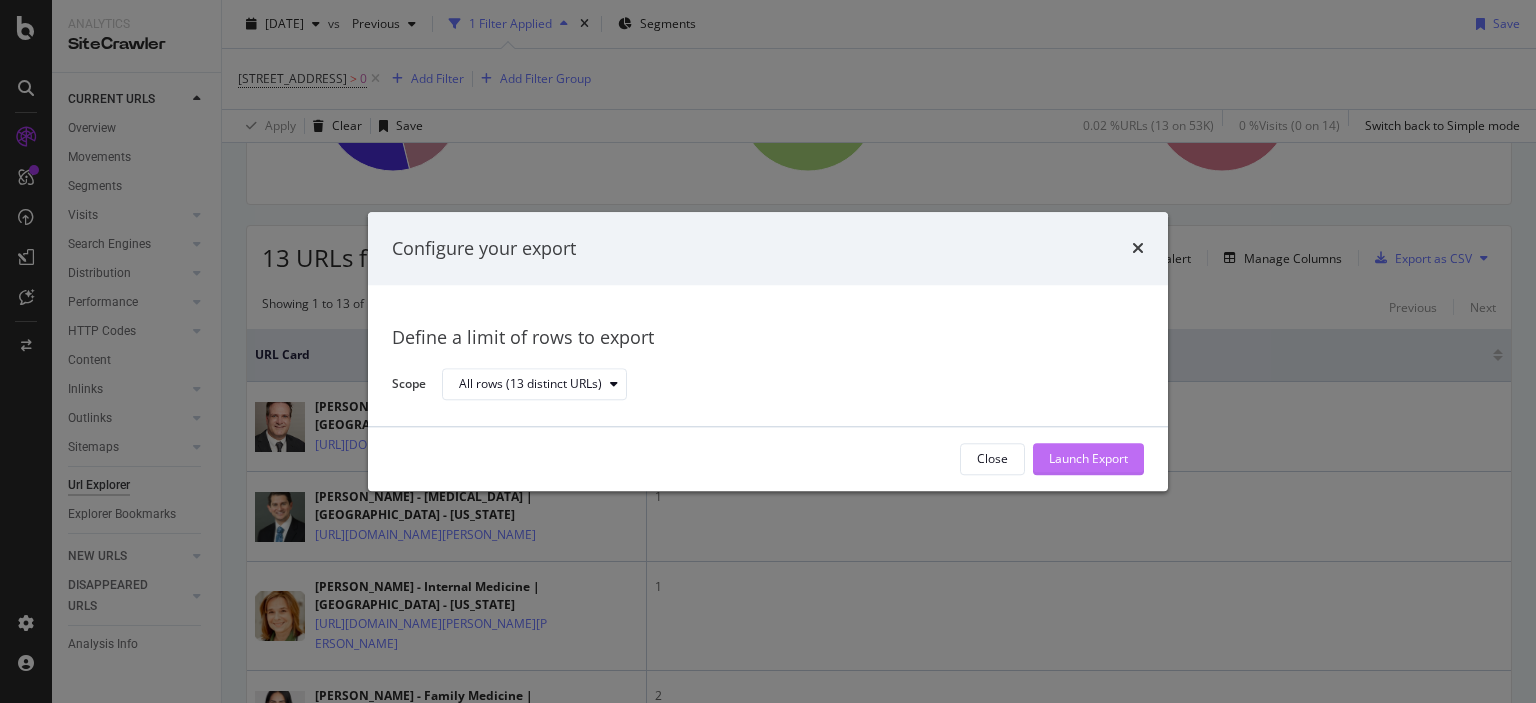 click on "Launch Export" at bounding box center [1088, 459] 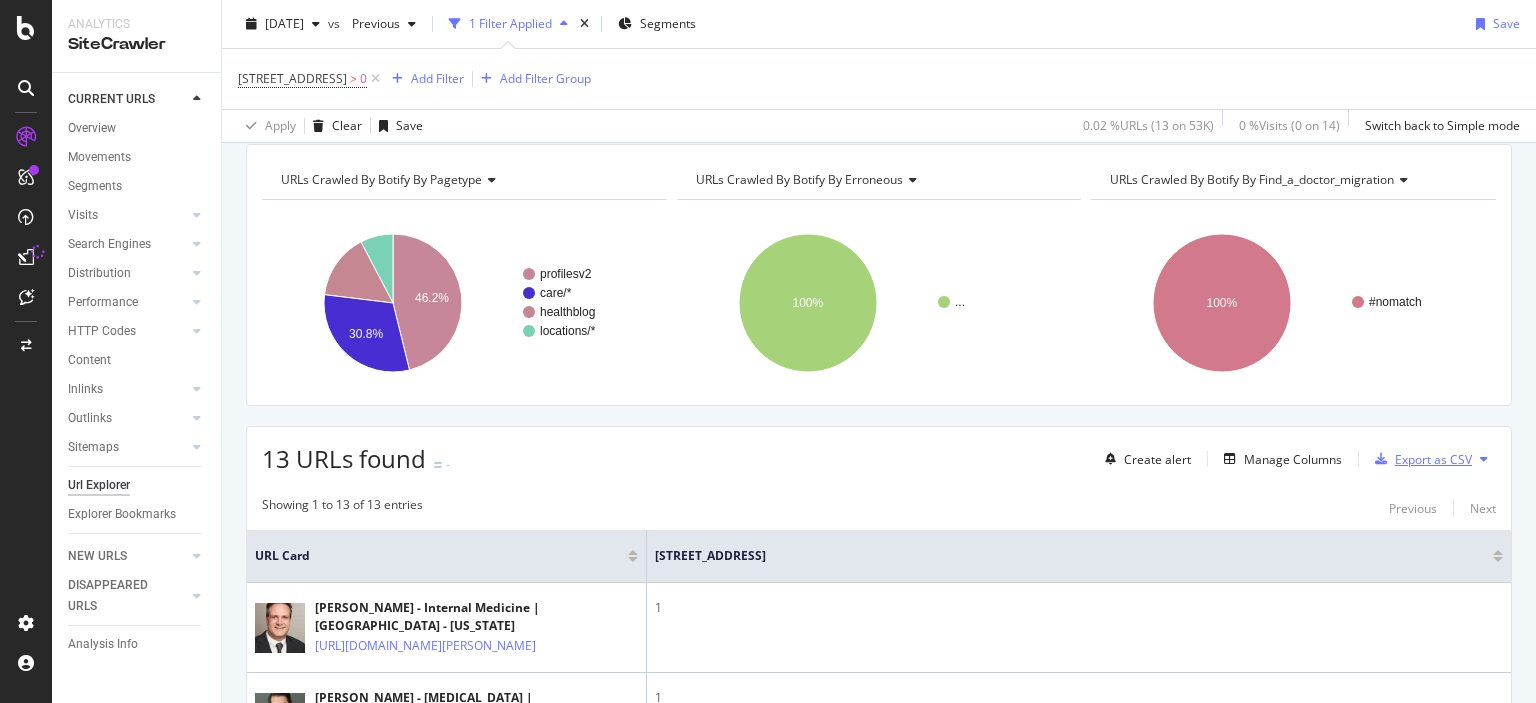 scroll, scrollTop: 33, scrollLeft: 0, axis: vertical 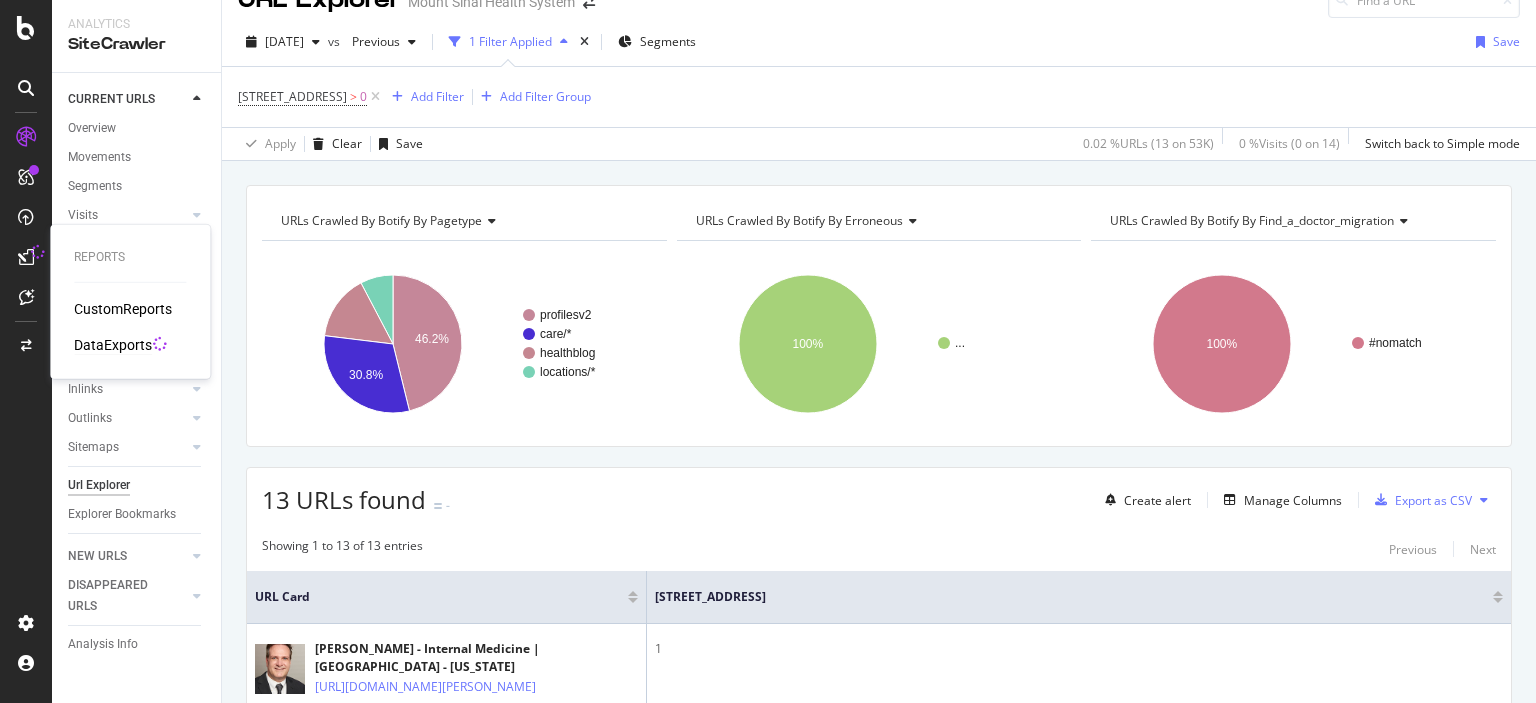 click on "DataExports" at bounding box center (113, 345) 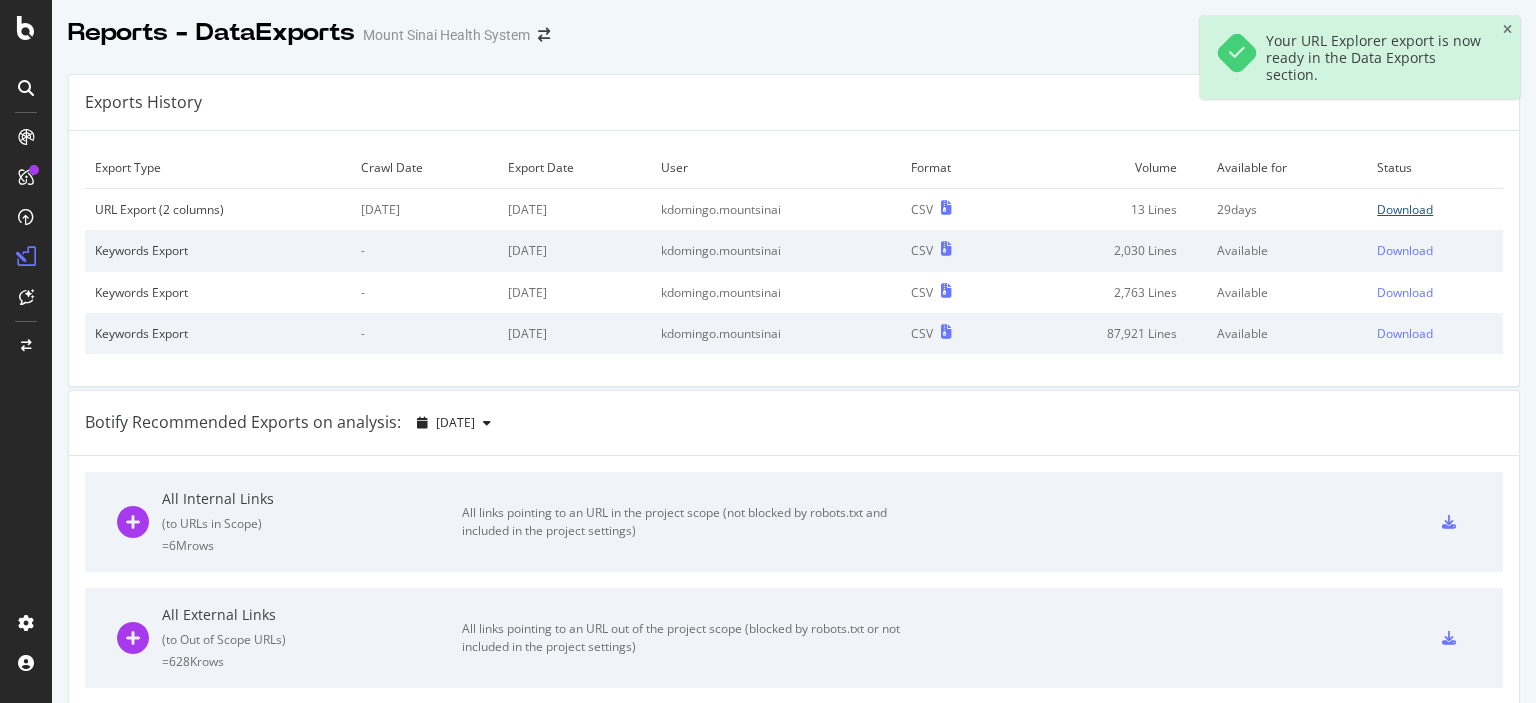 click on "Download" at bounding box center [1405, 209] 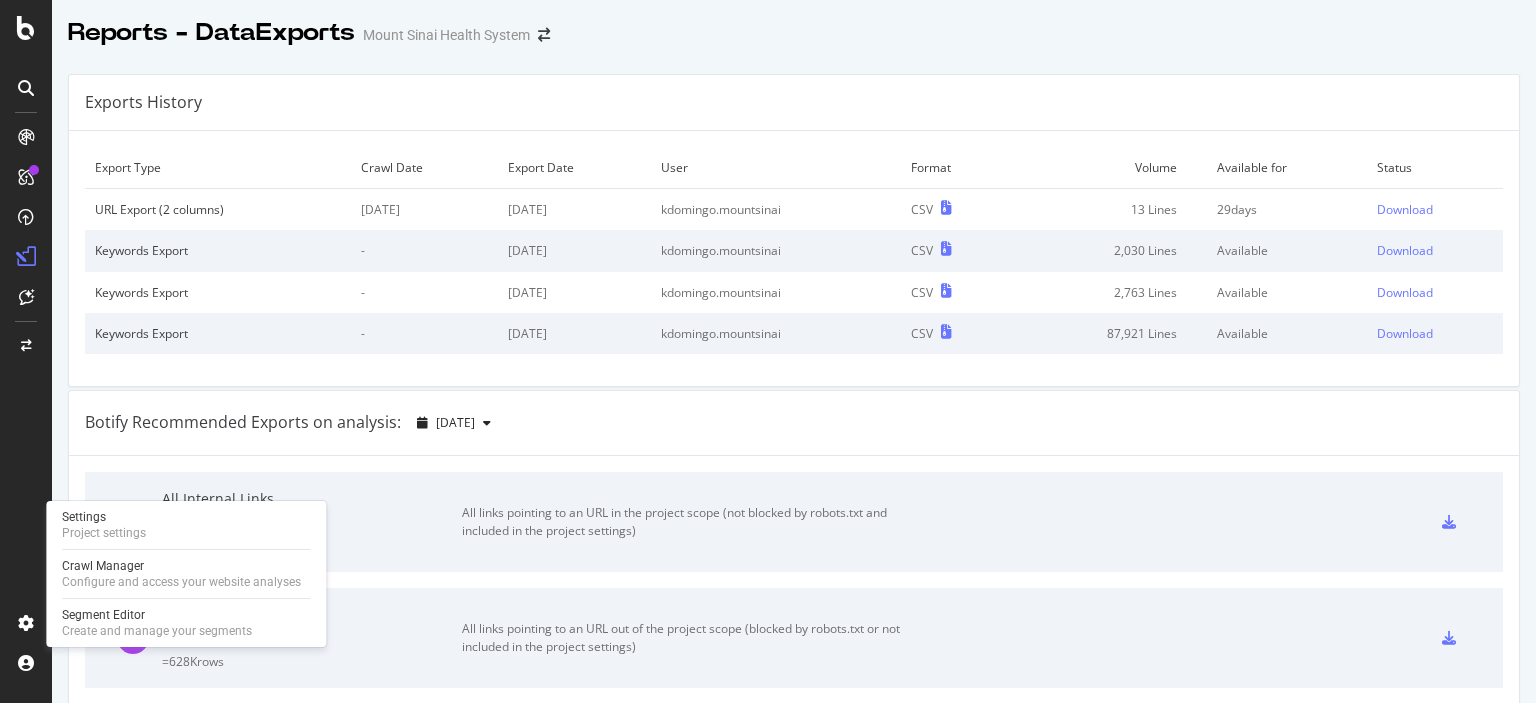 click on "Settings Project settings Crawl Manager Configure and access your website analyses Segment Editor Create and manage your segments" at bounding box center (186, 574) 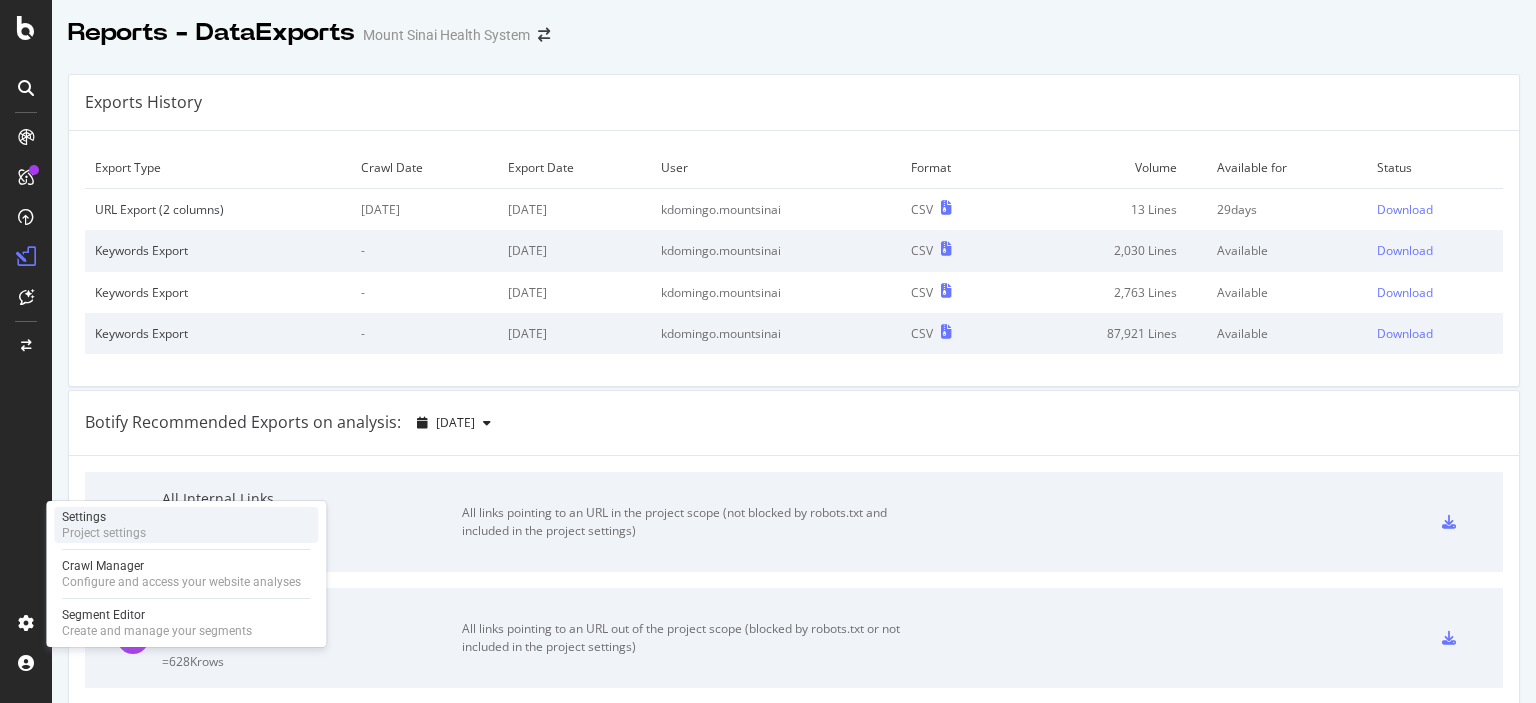 click on "Settings Project settings" at bounding box center (186, 525) 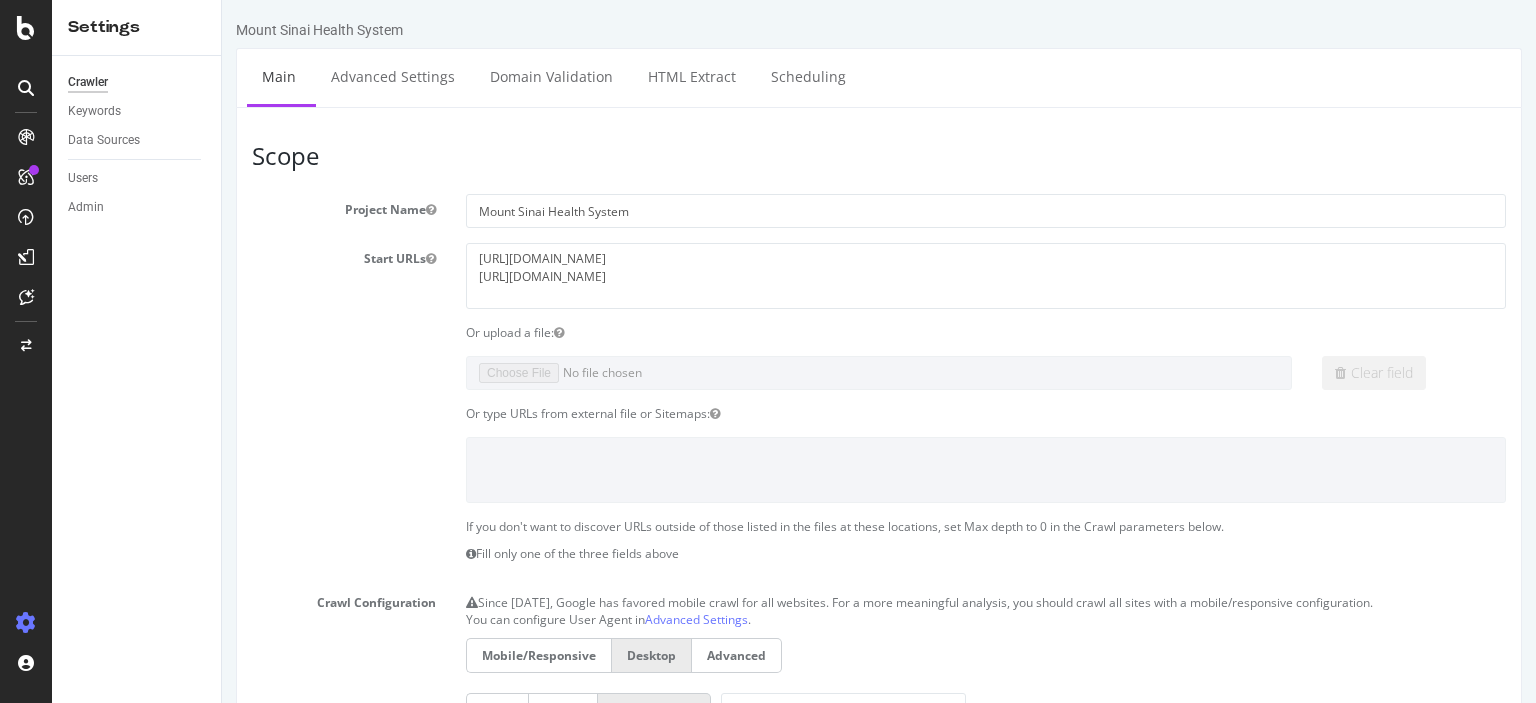 scroll, scrollTop: 0, scrollLeft: 0, axis: both 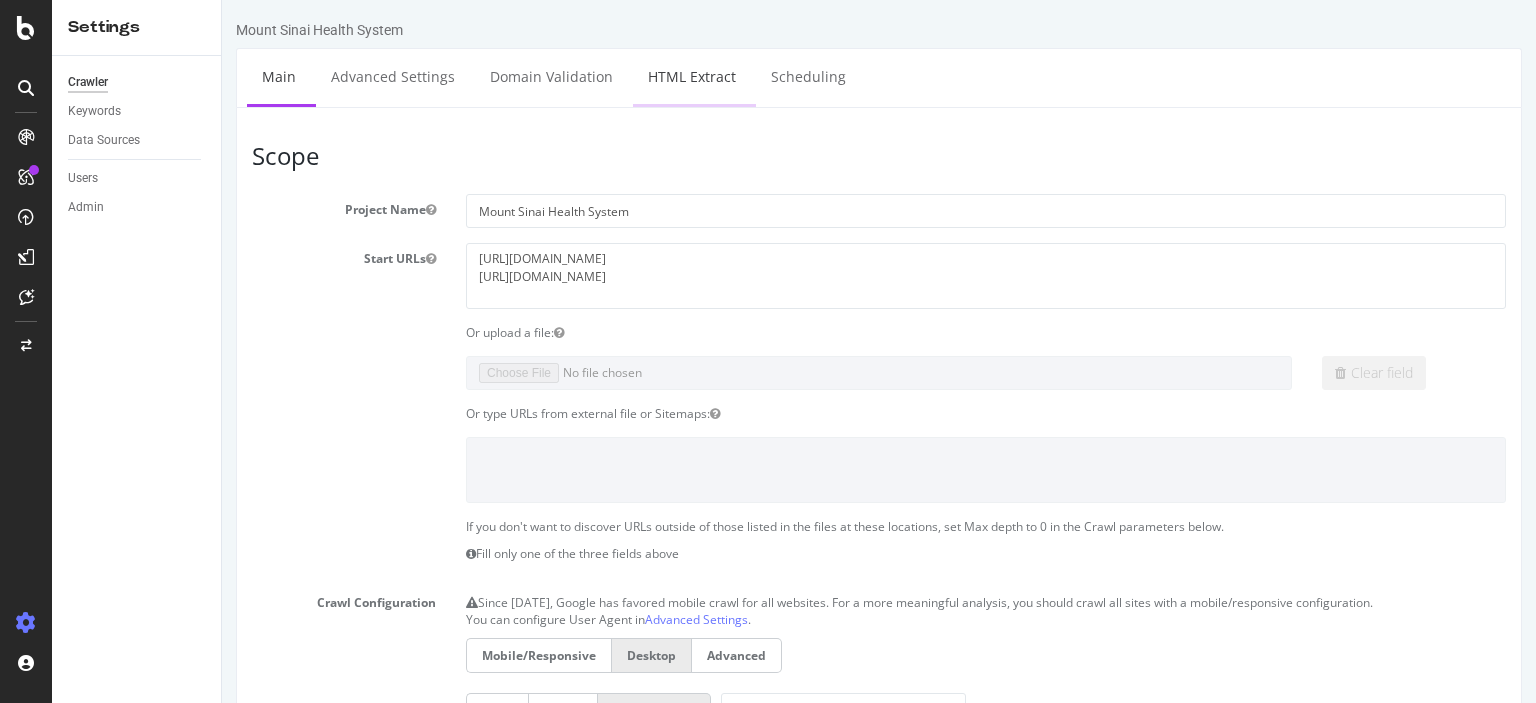 click on "HTML Extract" at bounding box center (692, 76) 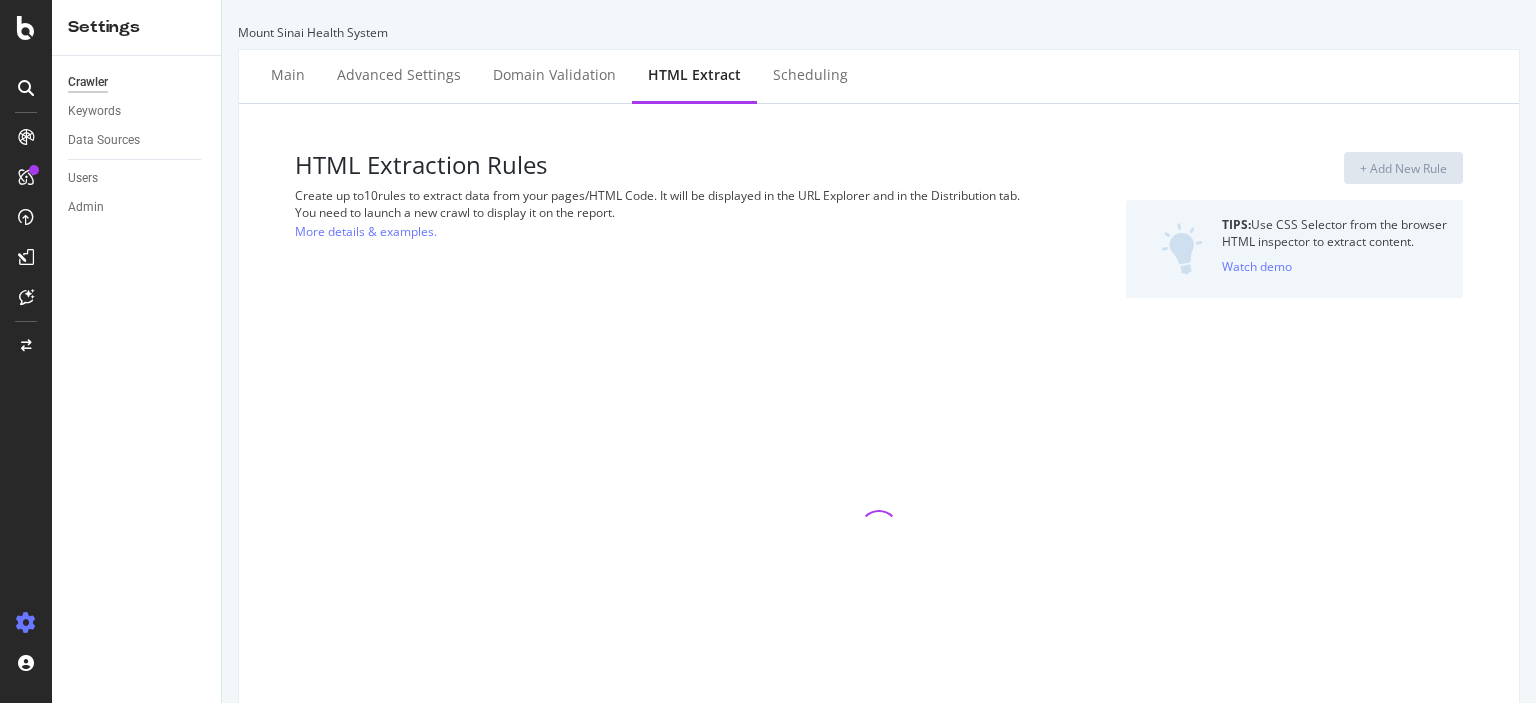 select on "count" 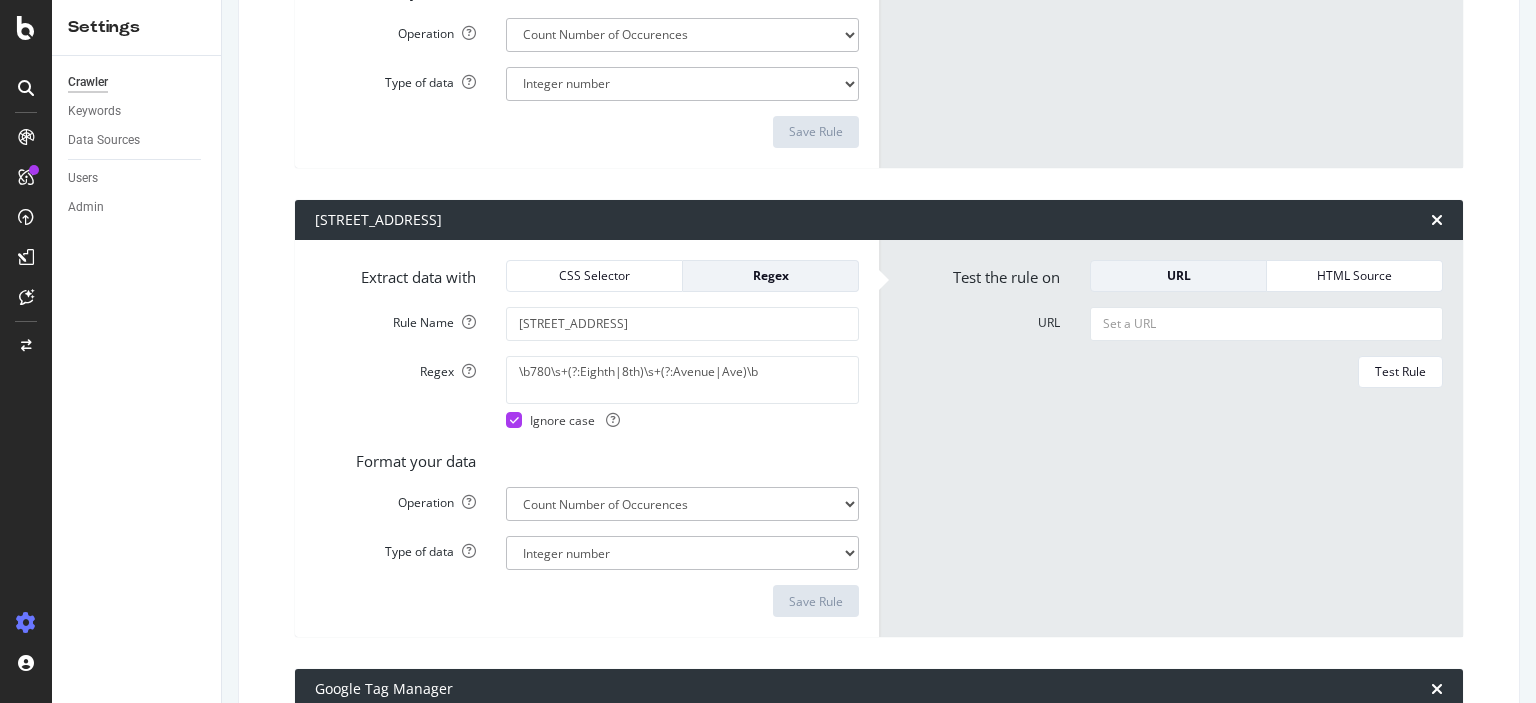 scroll, scrollTop: 0, scrollLeft: 0, axis: both 